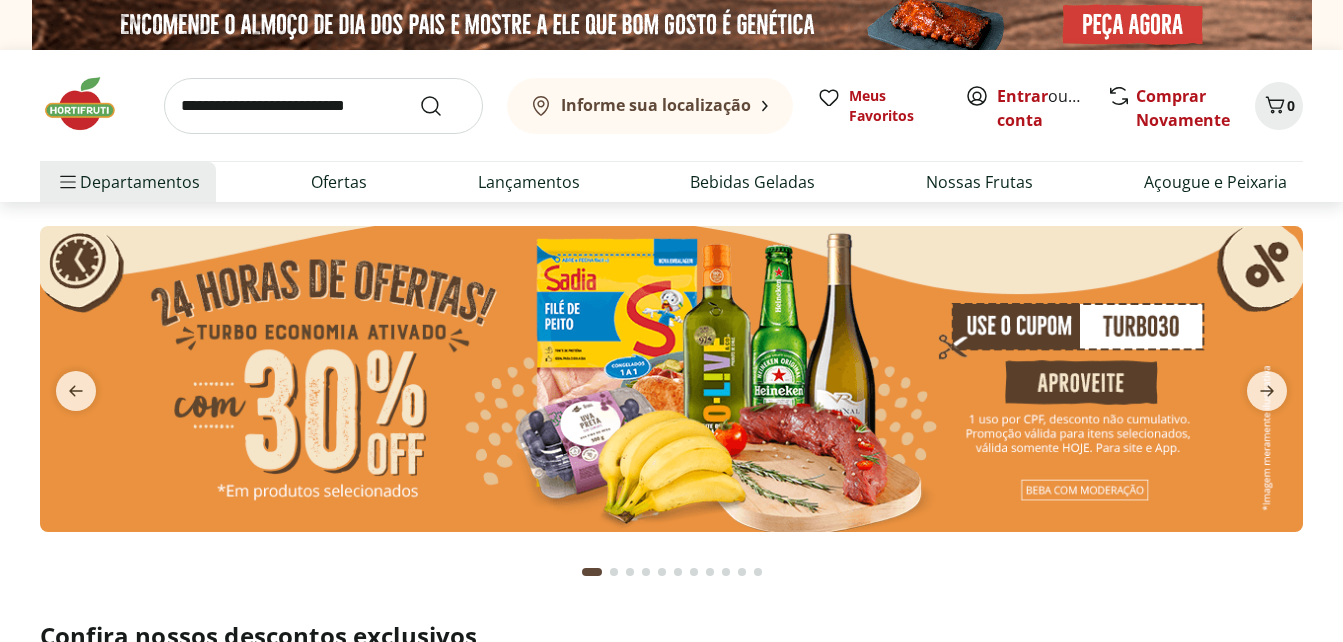 scroll, scrollTop: 0, scrollLeft: 0, axis: both 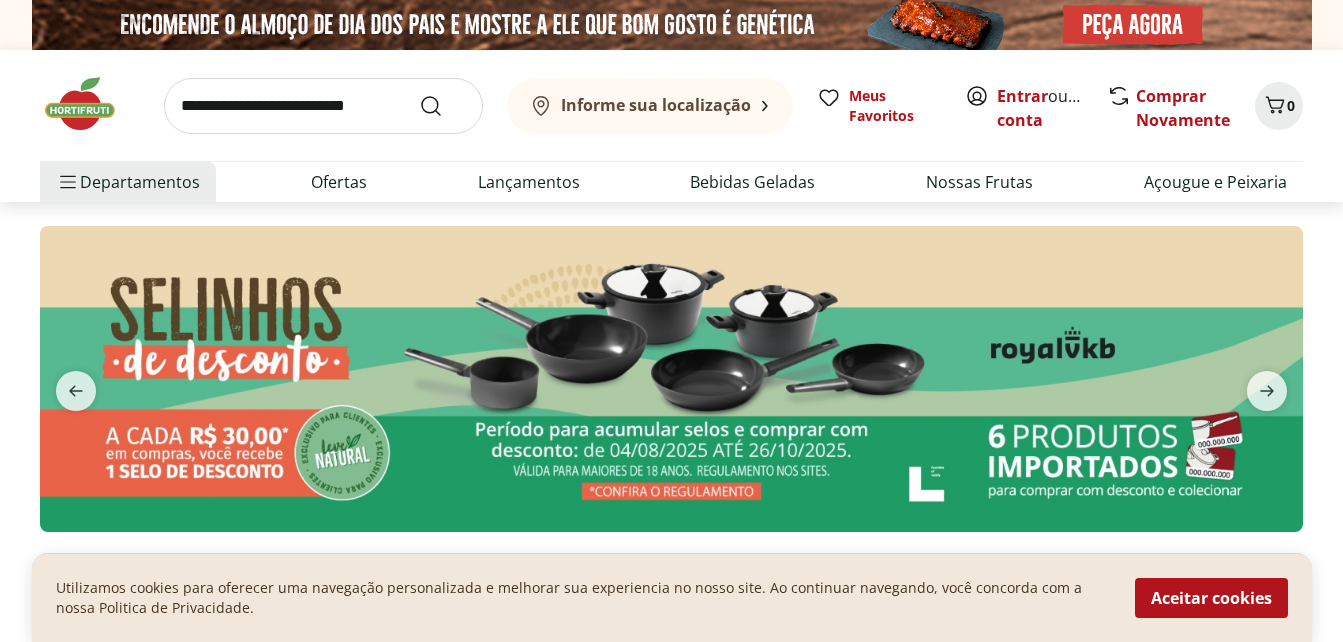 click on "Informe sua localização" at bounding box center (656, 105) 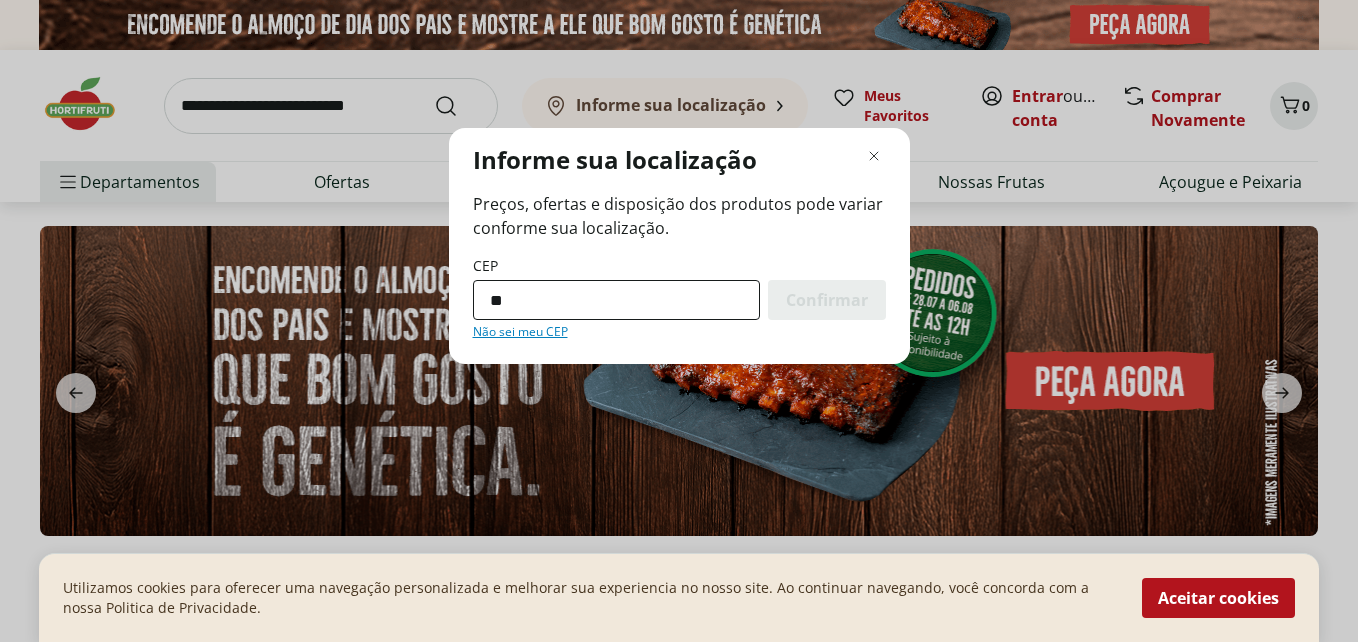click on "**" at bounding box center (616, 300) 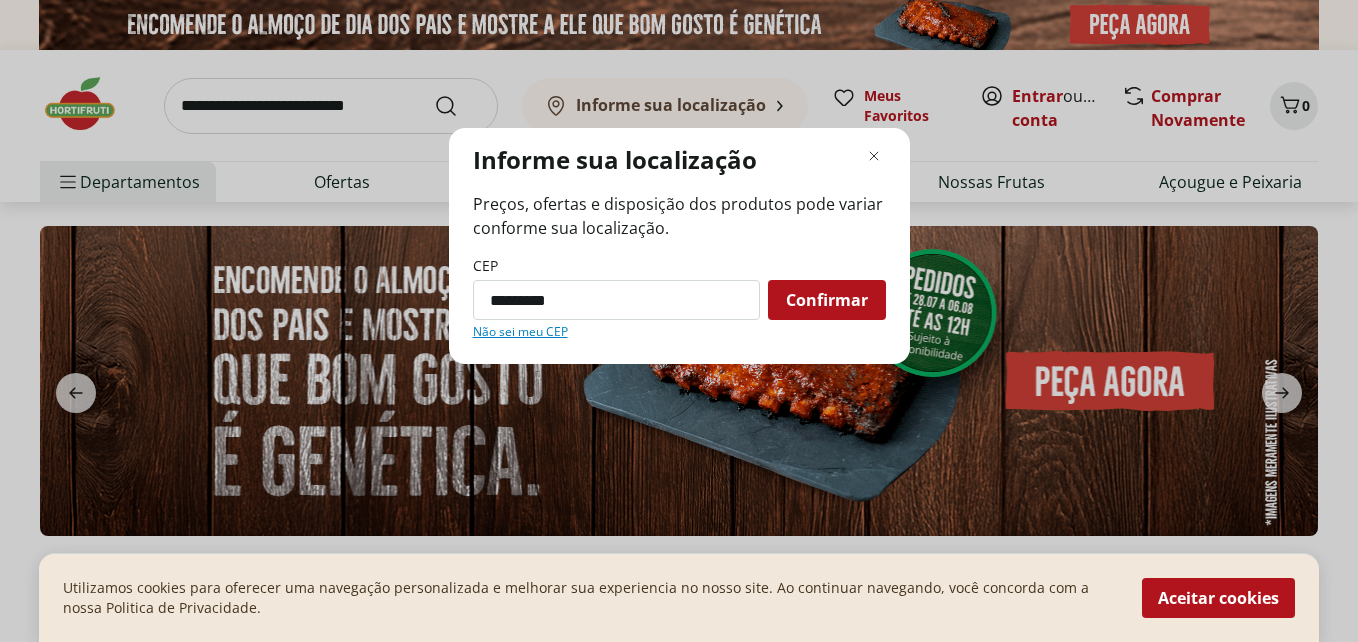 click on "Confirmar" at bounding box center (827, 300) 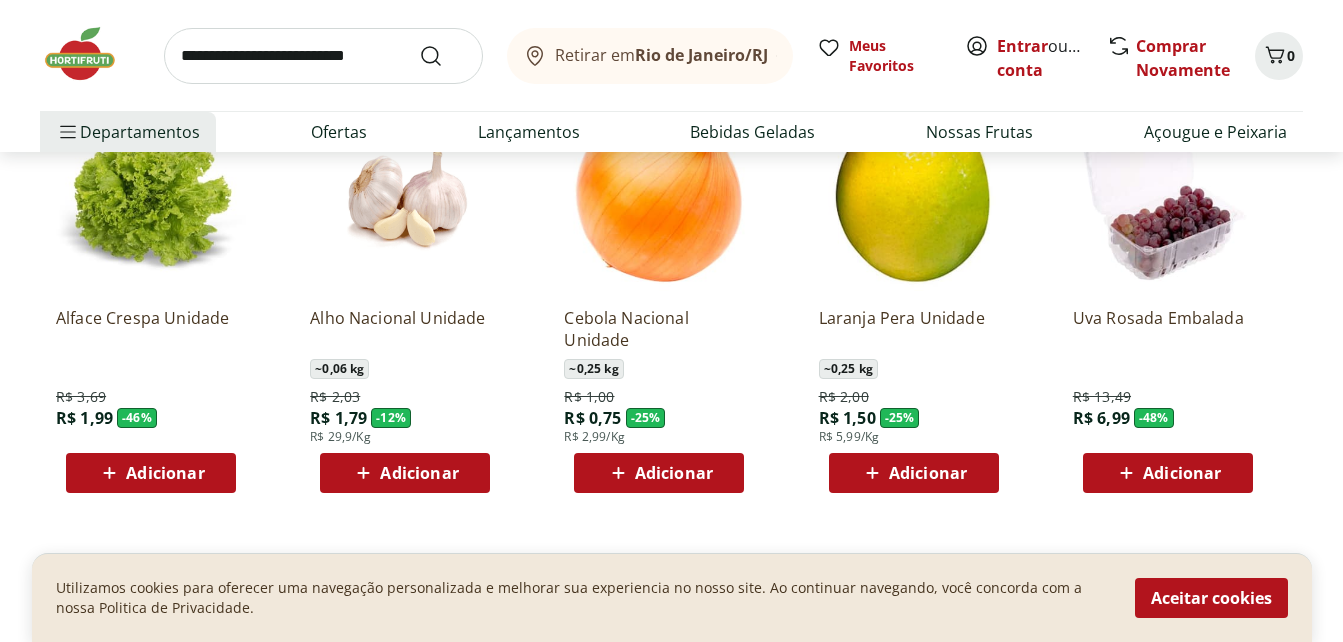 scroll, scrollTop: 1643, scrollLeft: 0, axis: vertical 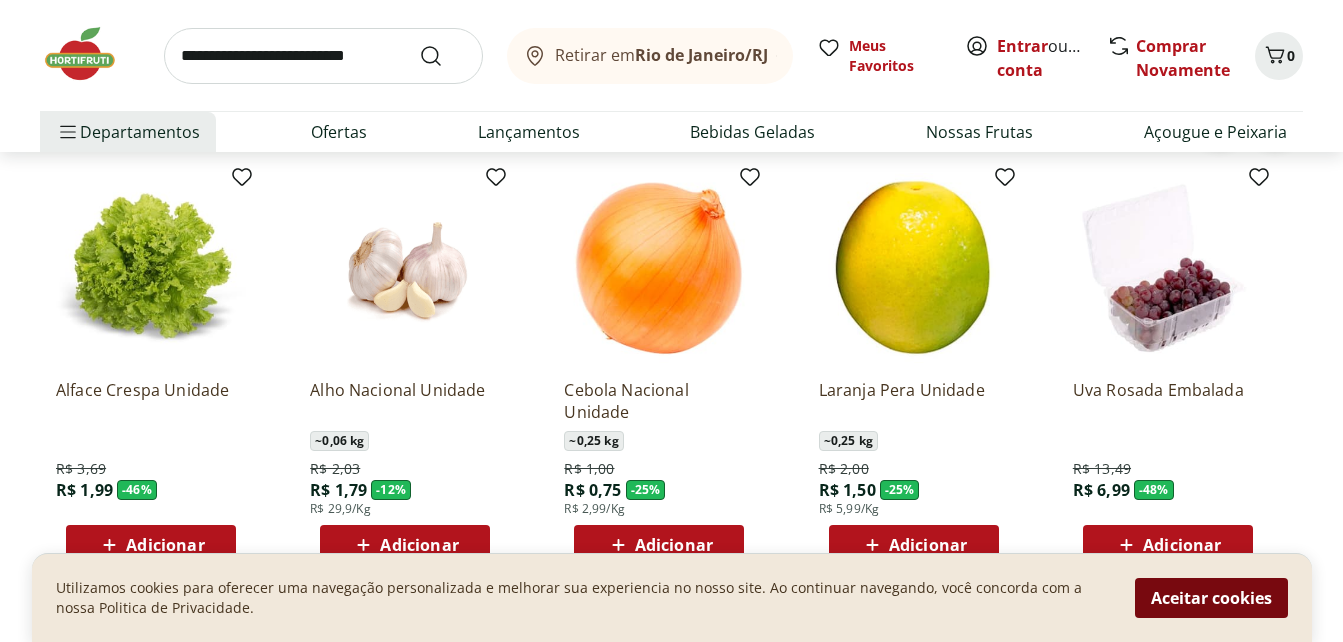click on "Aceitar cookies" at bounding box center [1211, 598] 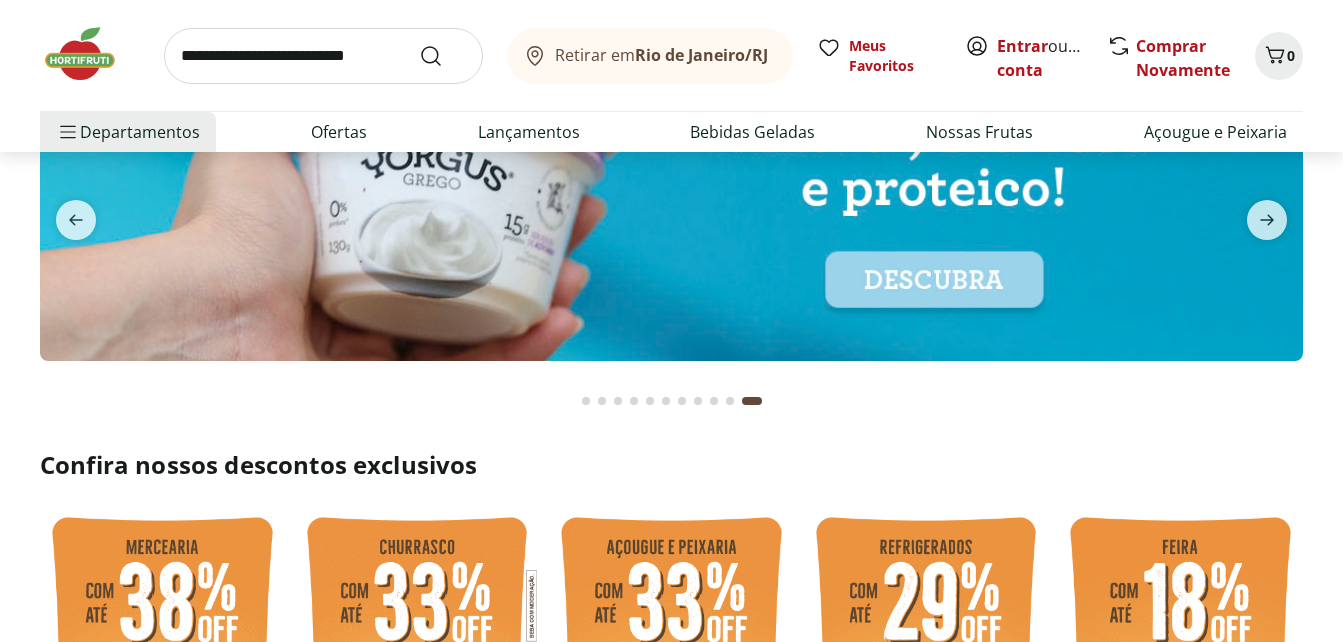 scroll, scrollTop: 0, scrollLeft: 0, axis: both 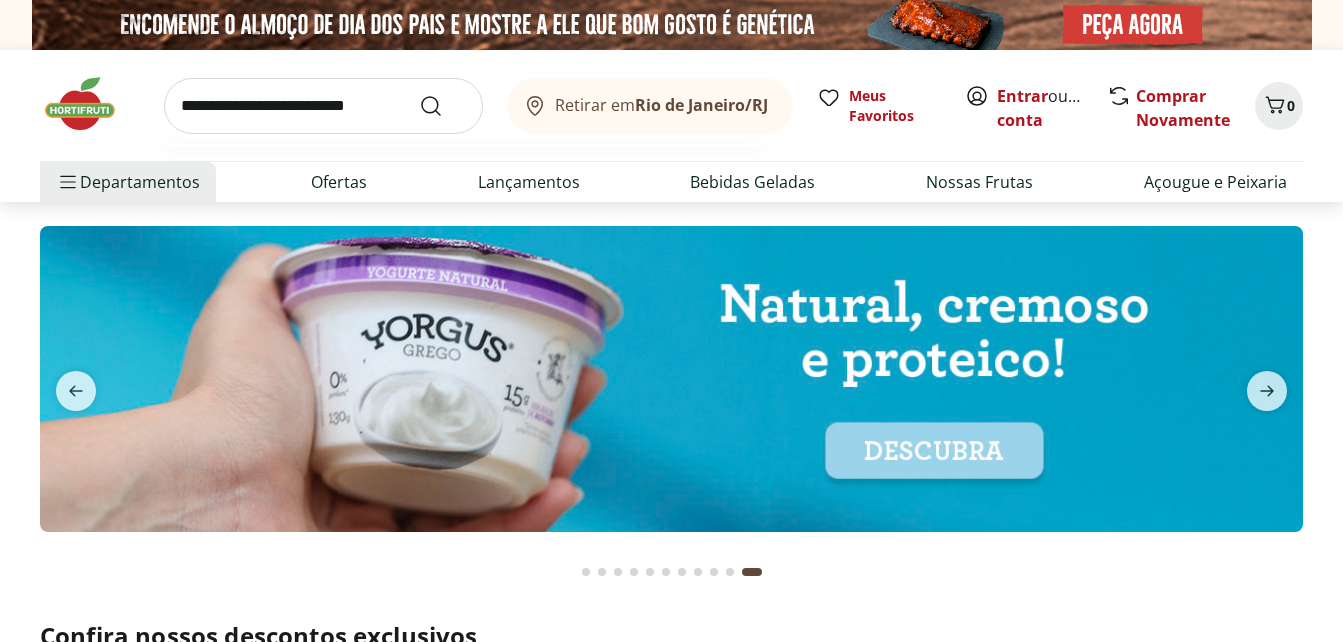 click at bounding box center [323, 106] 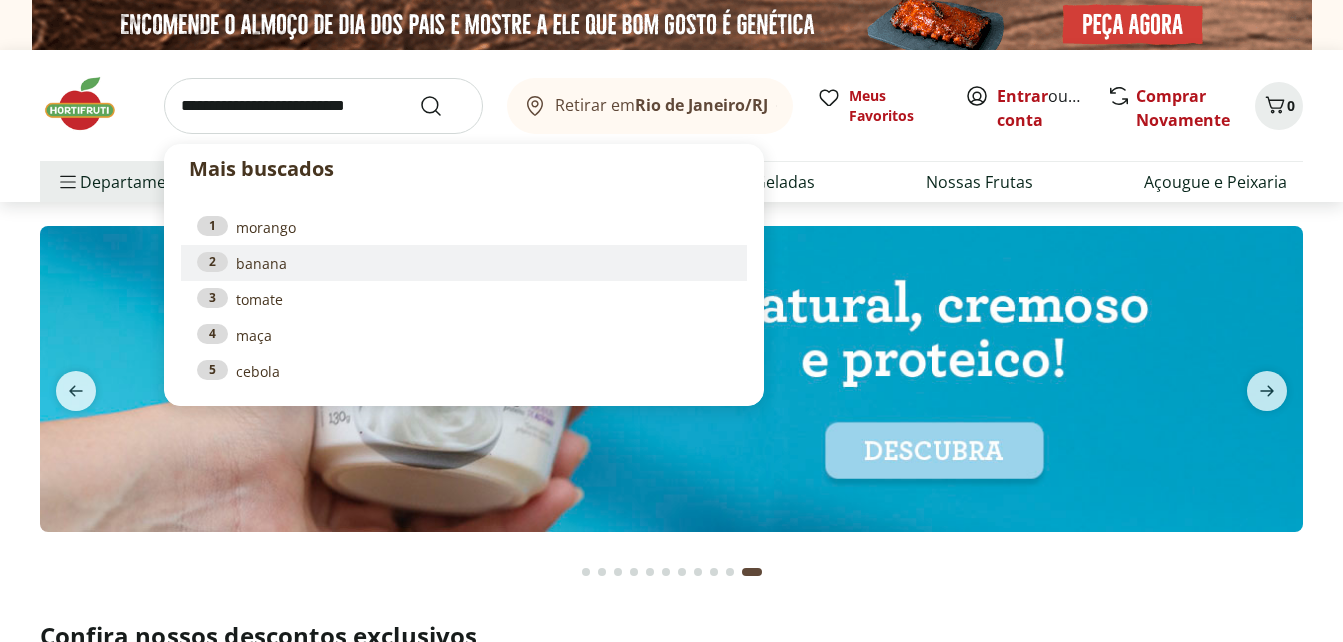 click on "2 banana" at bounding box center (464, 263) 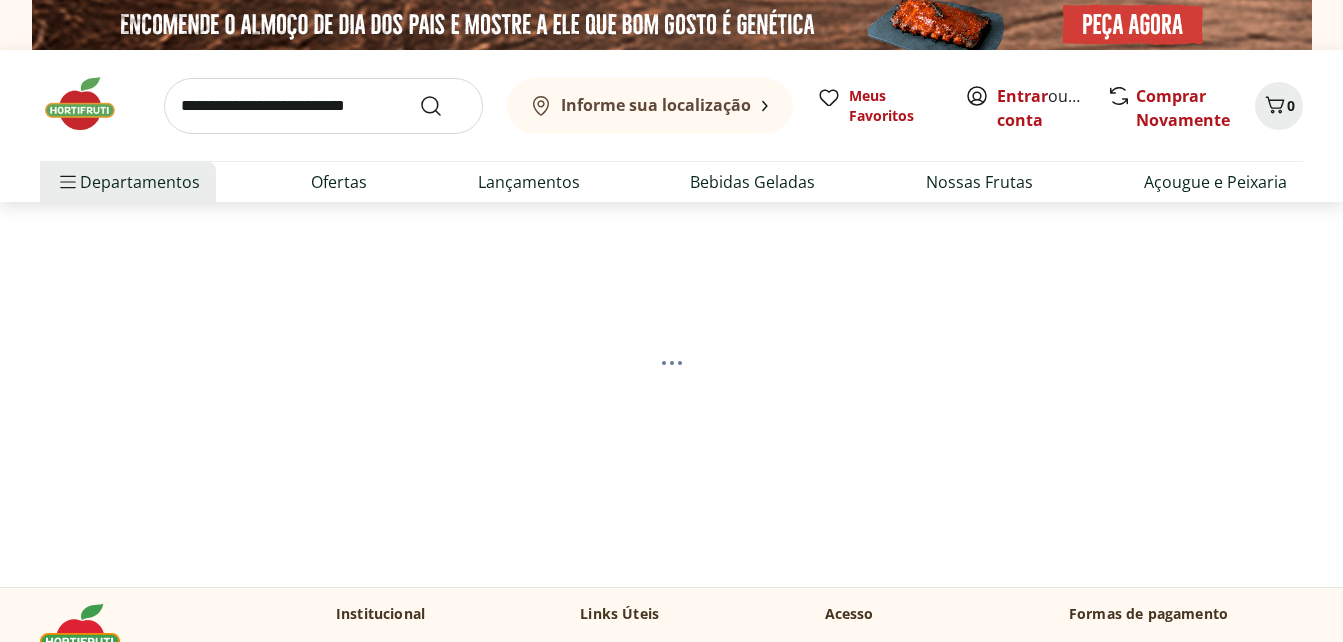 scroll, scrollTop: 0, scrollLeft: 0, axis: both 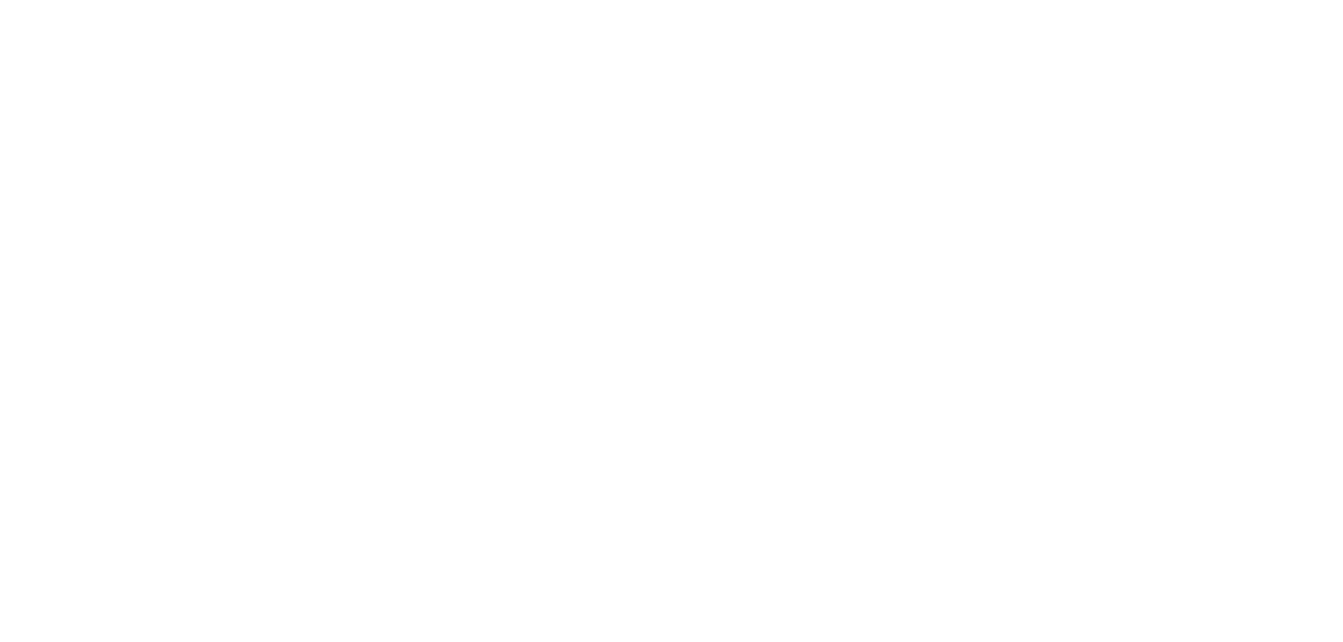 select on "**********" 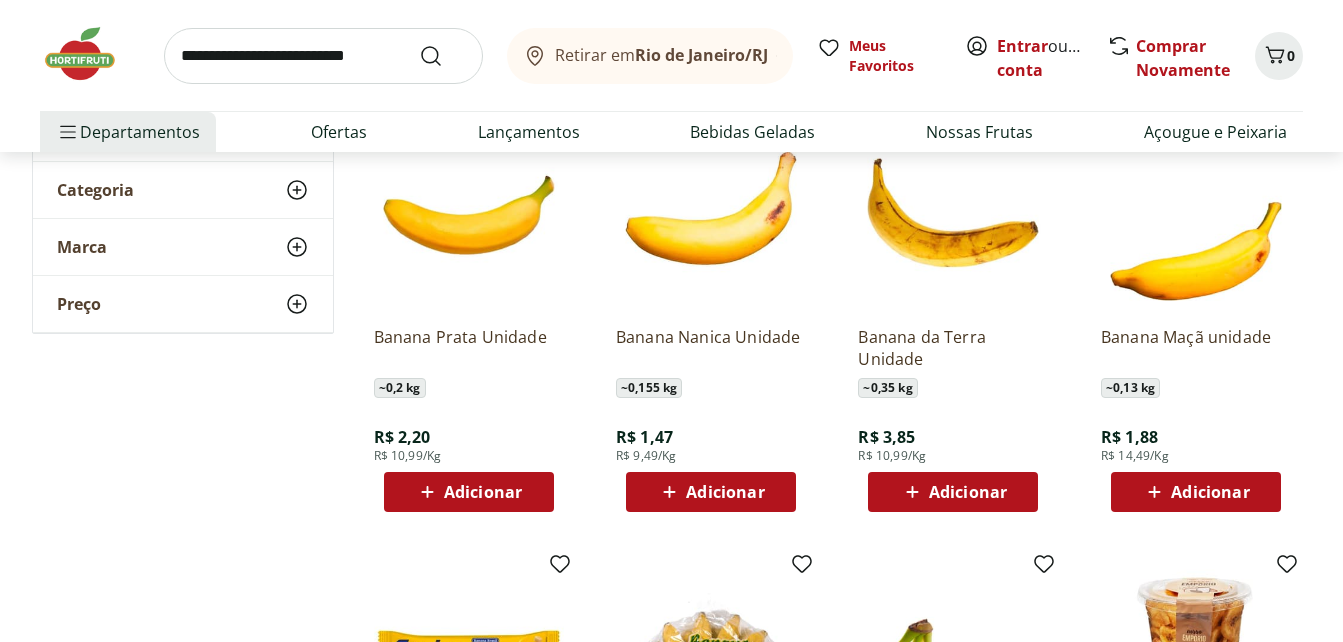 scroll, scrollTop: 294, scrollLeft: 0, axis: vertical 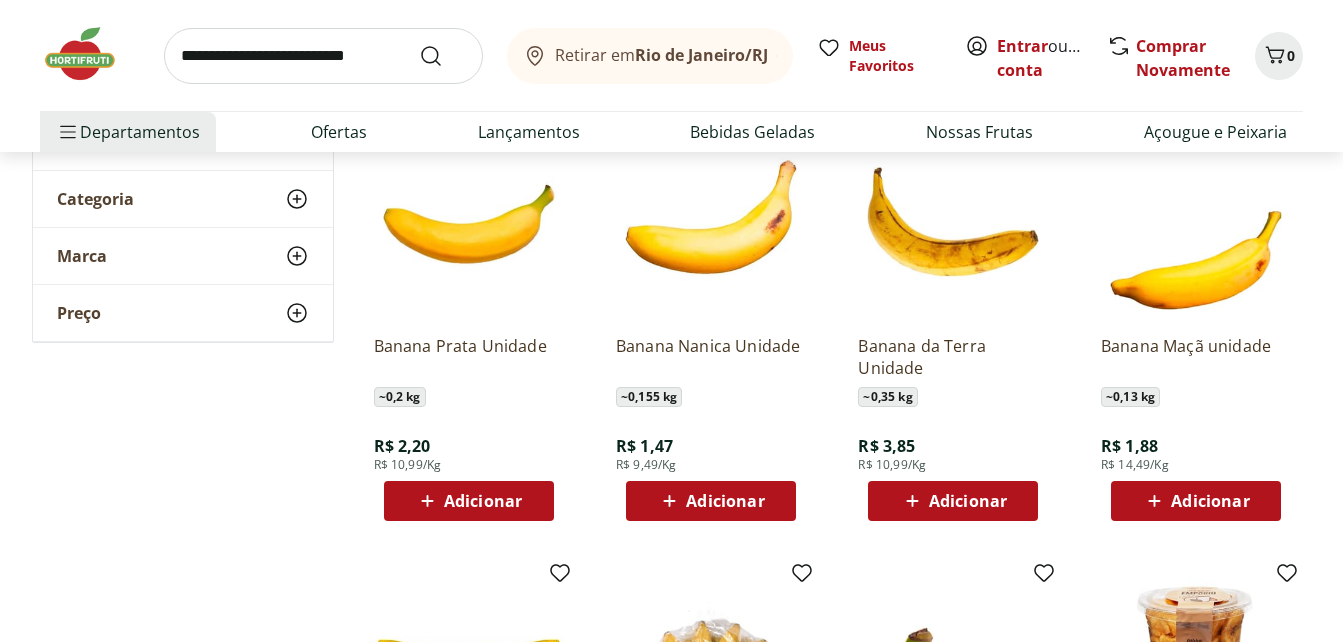click on "Adicionar" at bounding box center [483, 501] 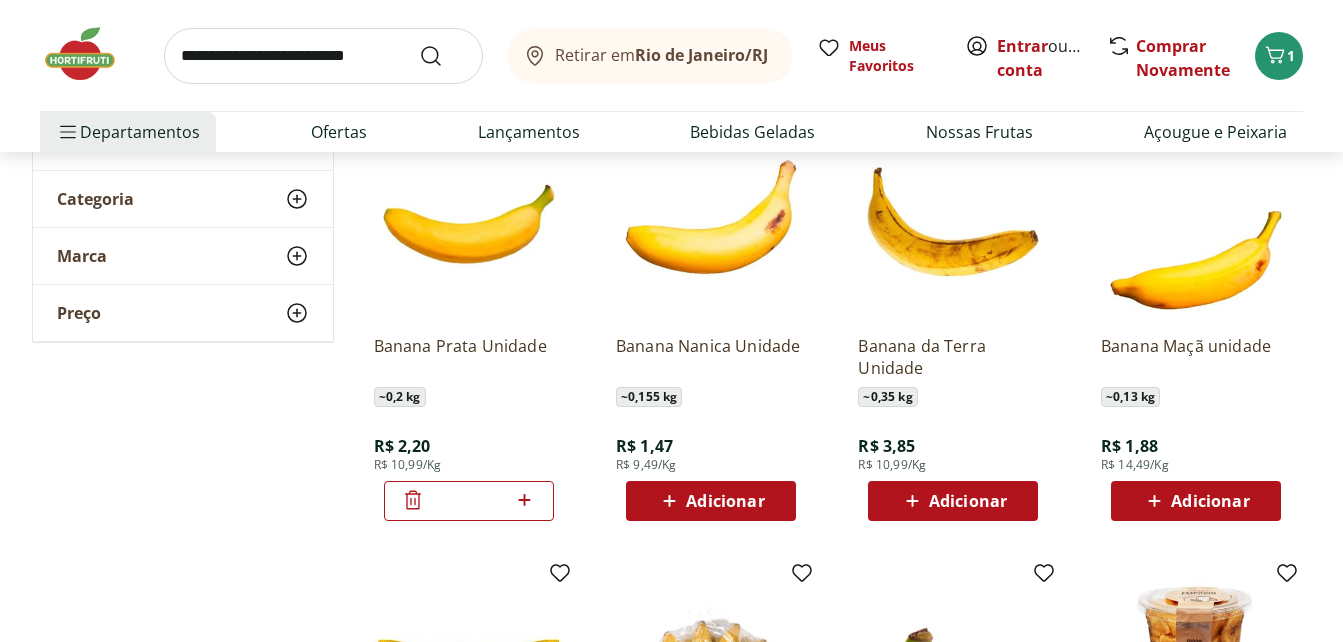 click on "Adicionar" at bounding box center (968, 501) 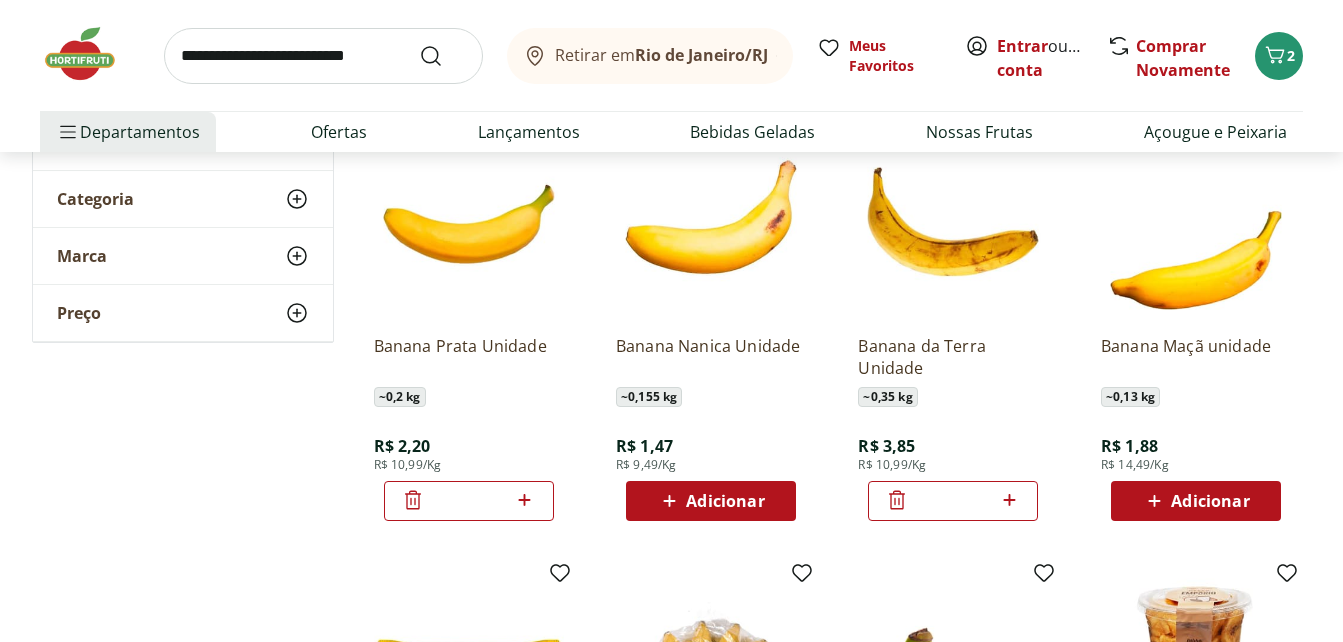 click 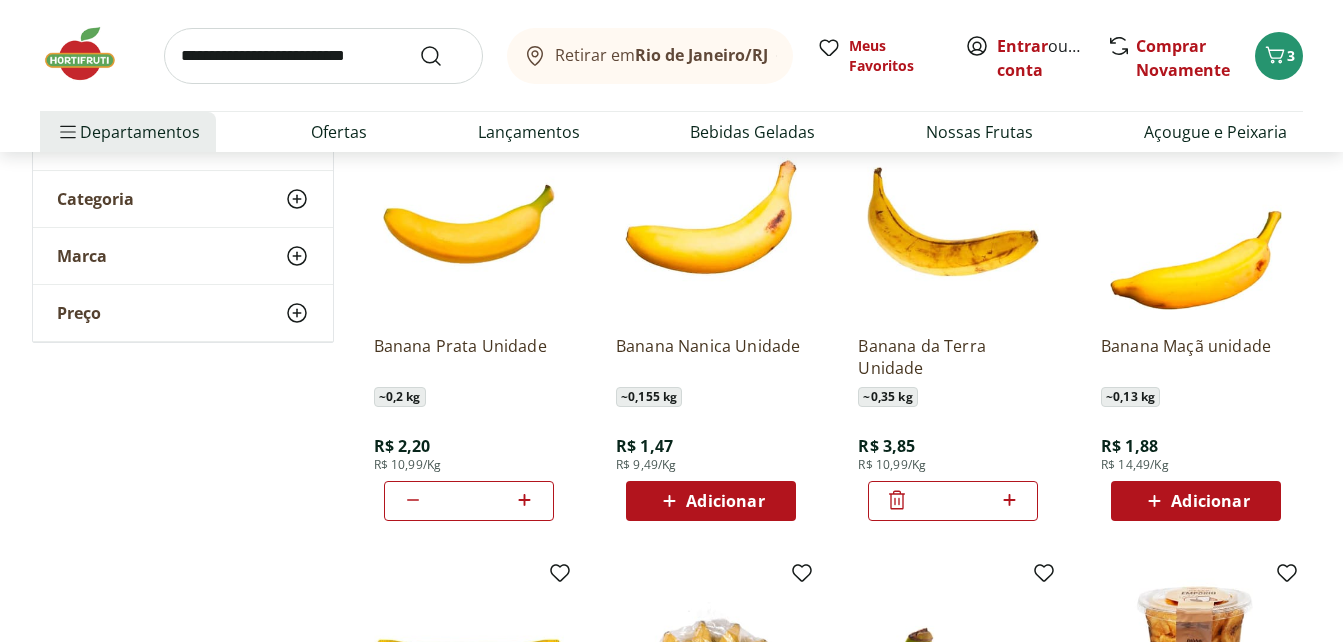 click 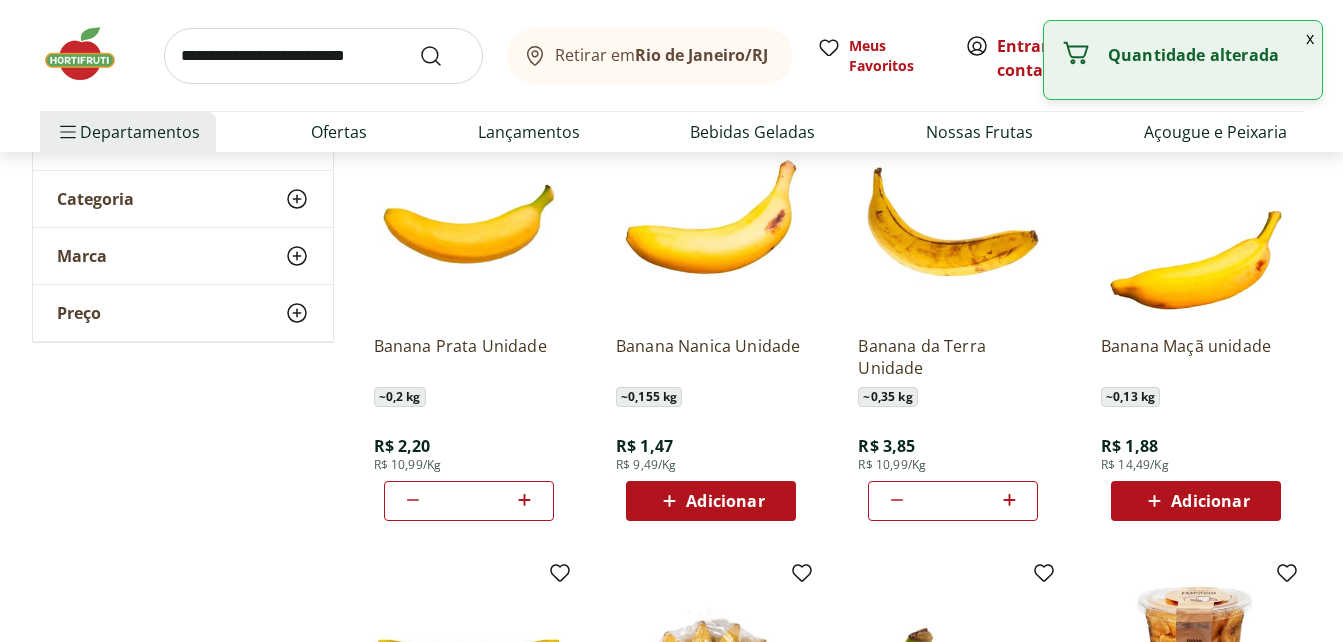 click 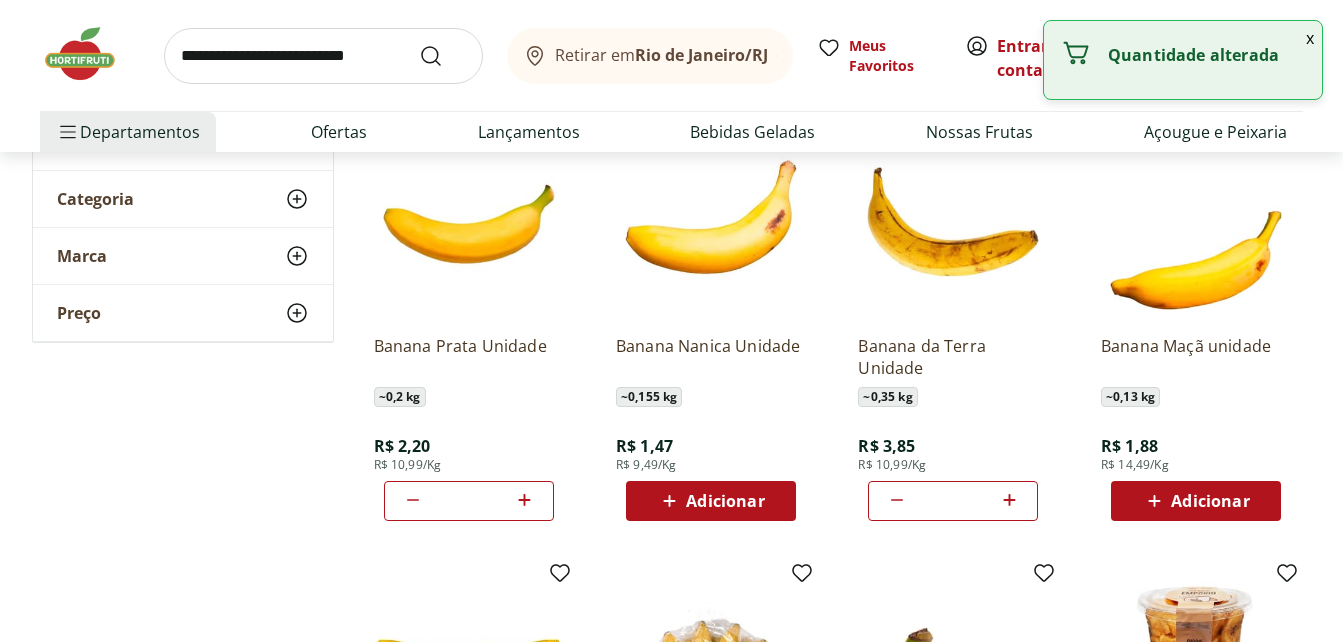 click 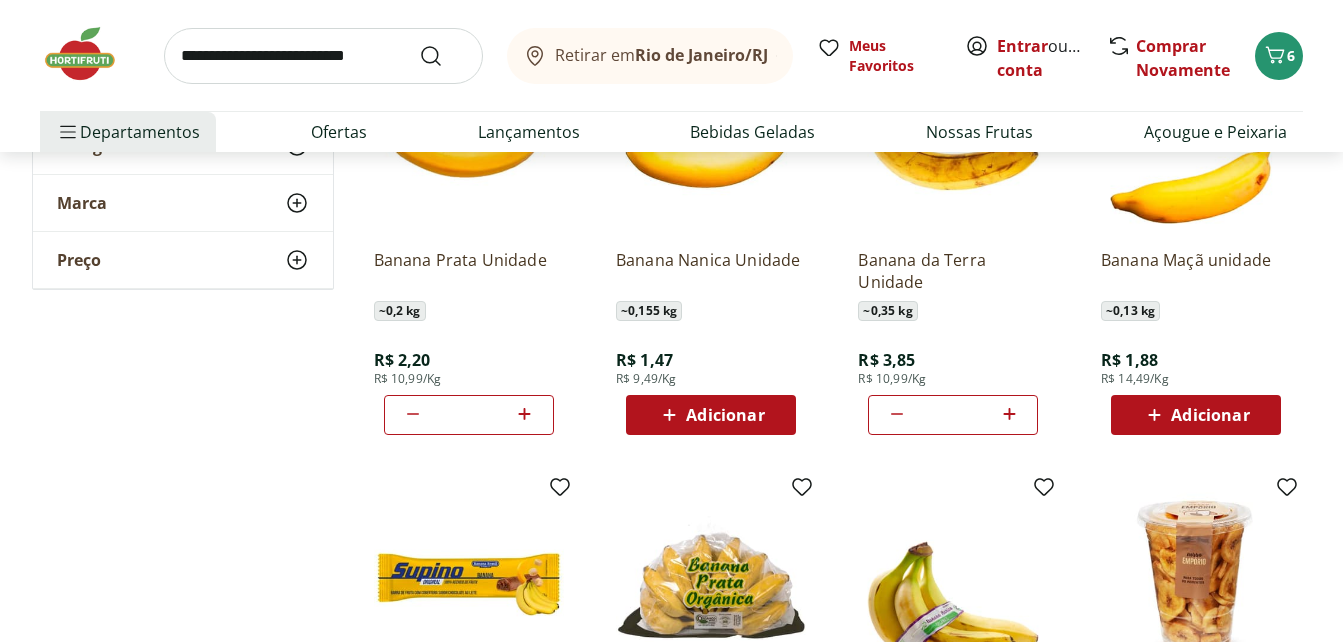 scroll, scrollTop: 406, scrollLeft: 0, axis: vertical 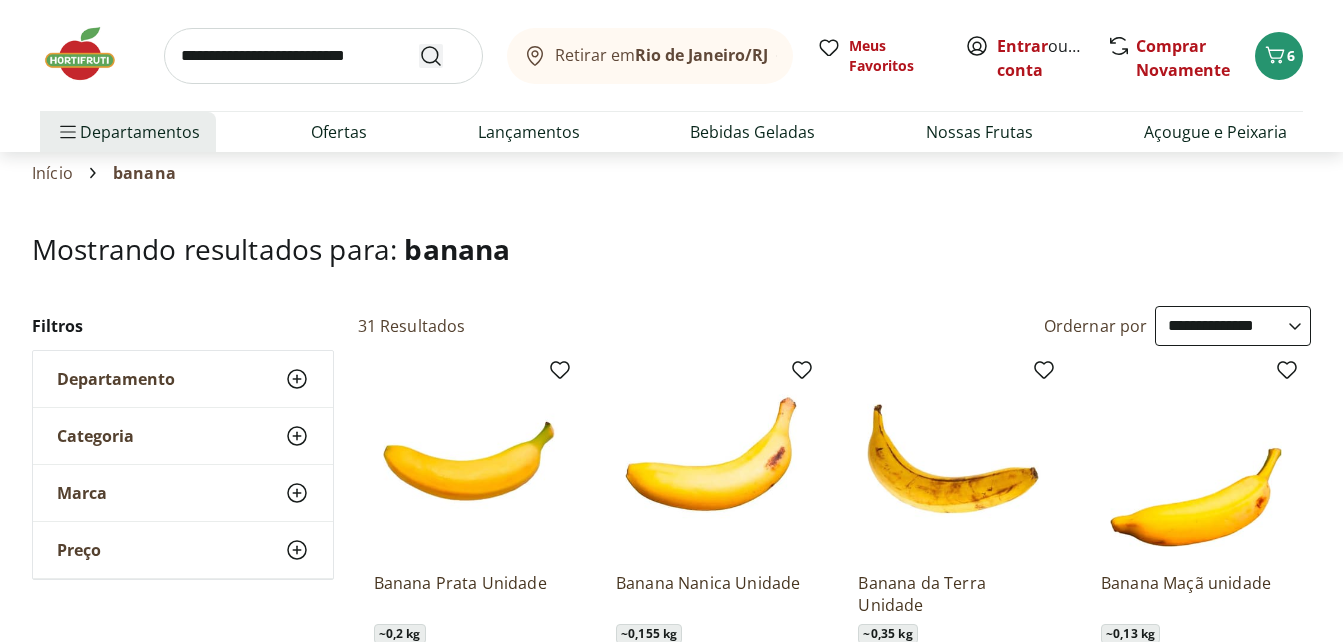 click 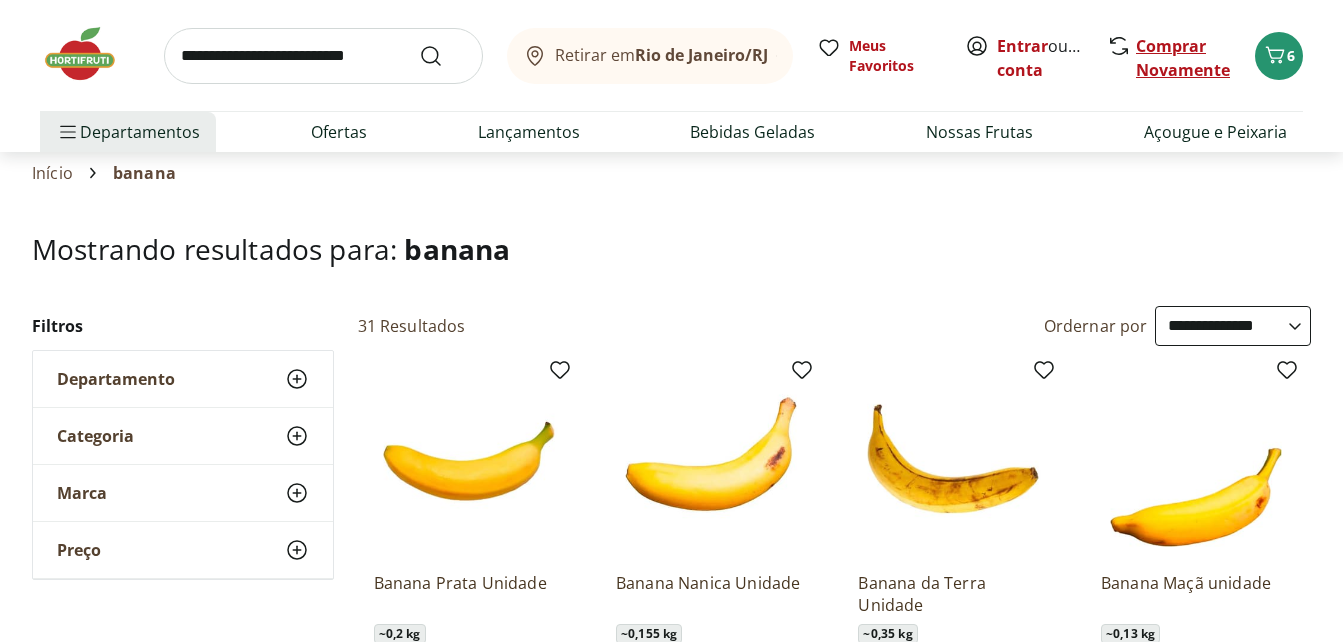 click on "Comprar Novamente" at bounding box center (1183, 58) 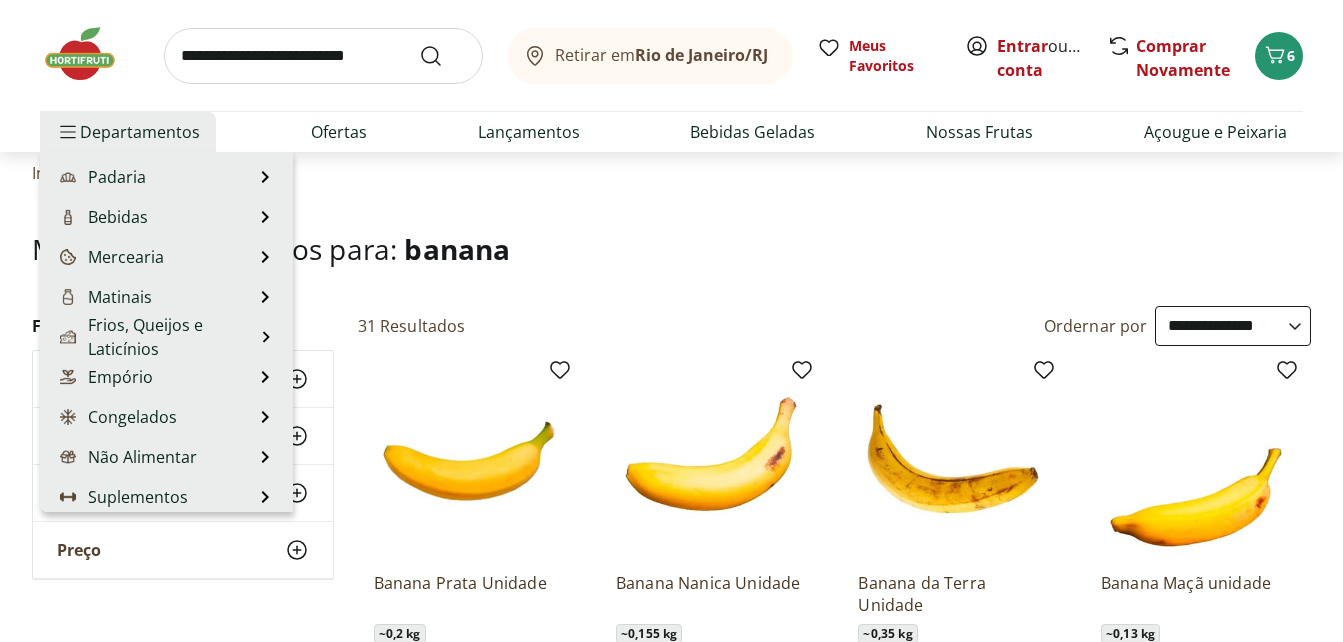 scroll, scrollTop: 200, scrollLeft: 0, axis: vertical 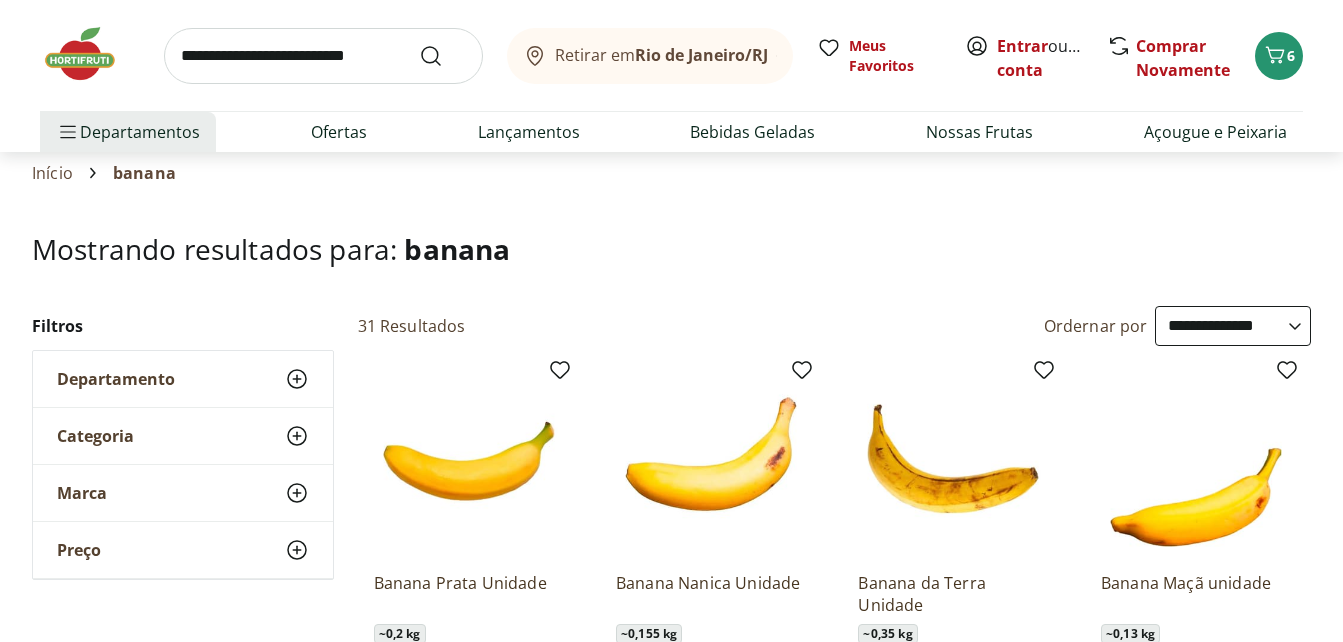 click at bounding box center (323, 56) 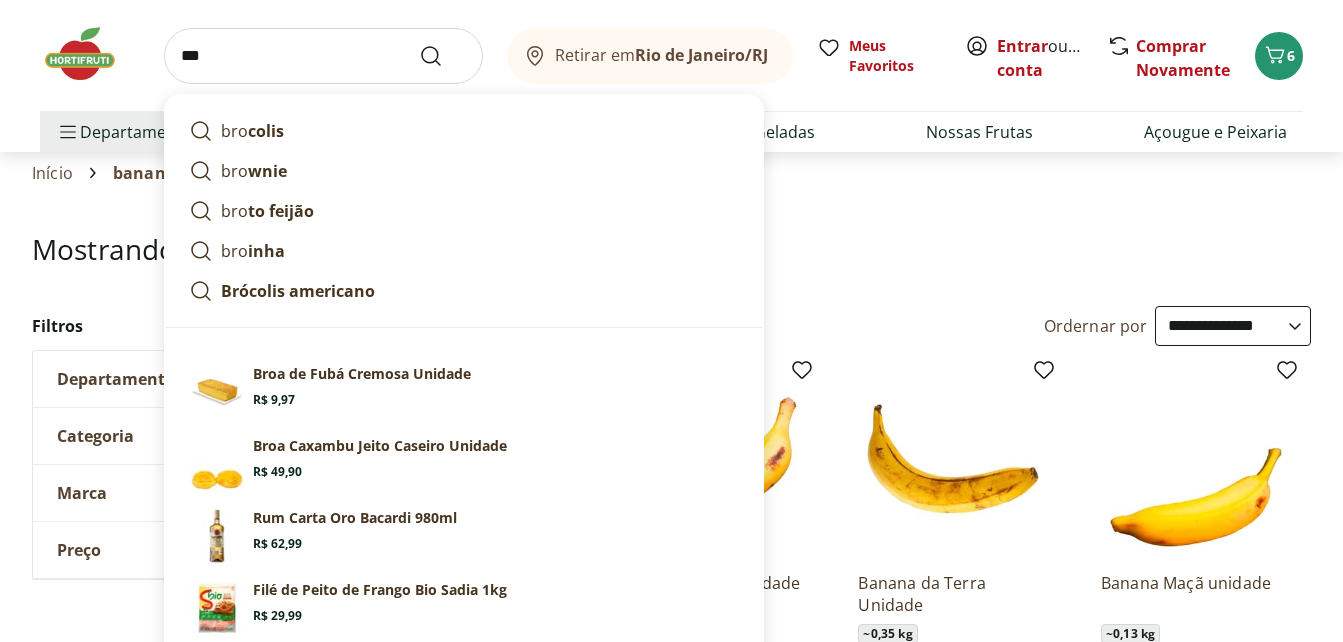click on "colis" at bounding box center (266, 131) 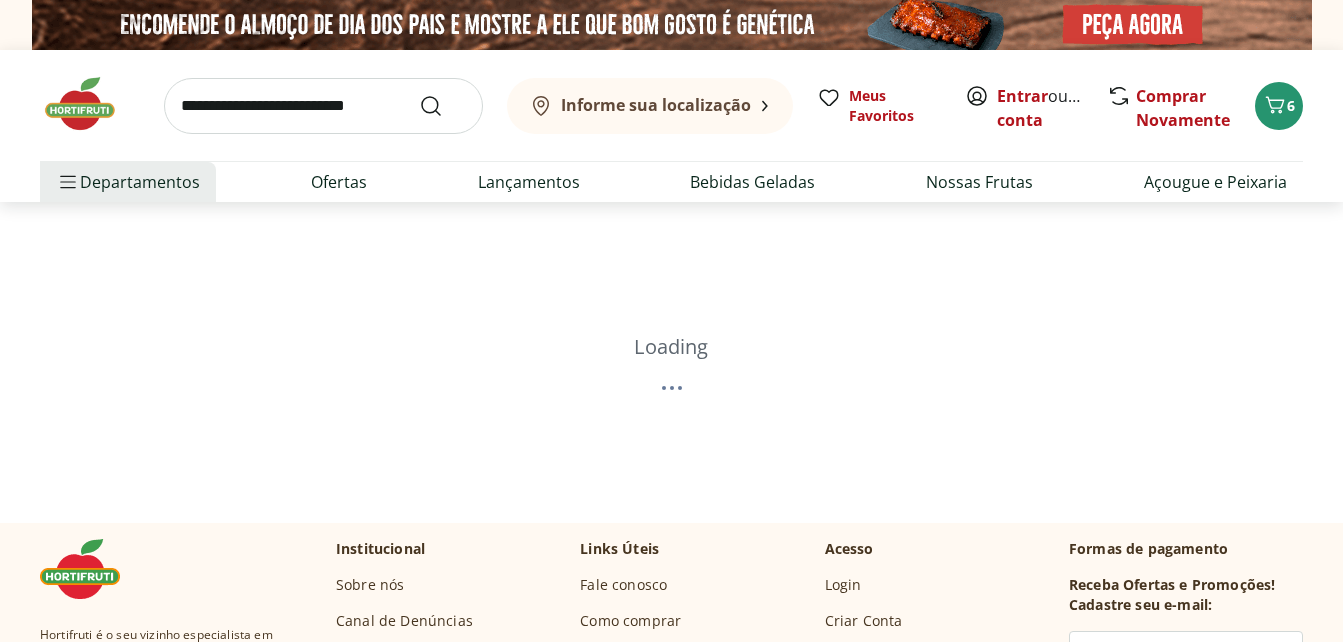 scroll, scrollTop: 0, scrollLeft: 0, axis: both 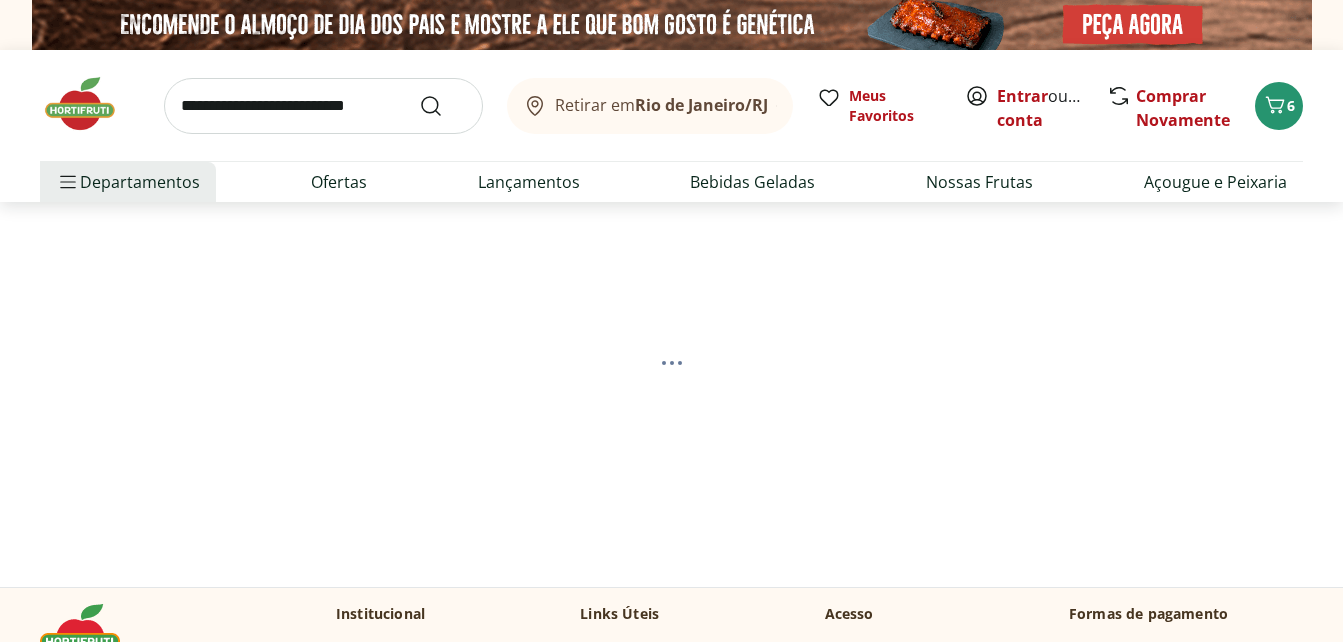 select on "**********" 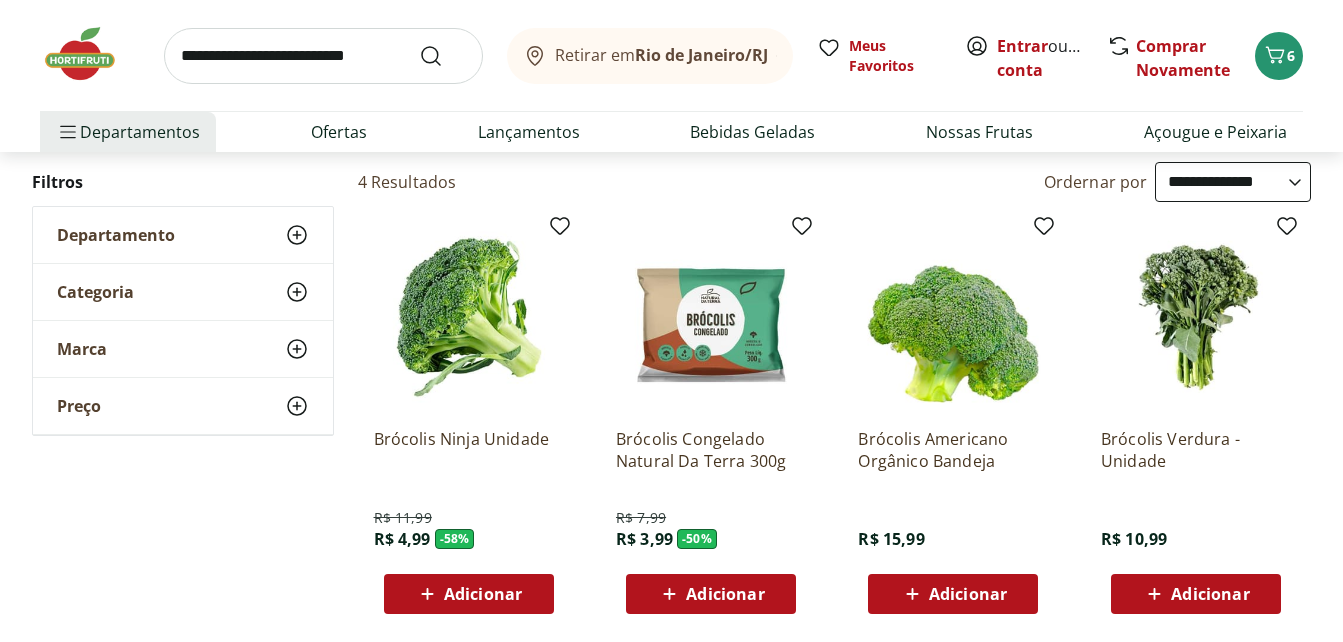 scroll, scrollTop: 208, scrollLeft: 0, axis: vertical 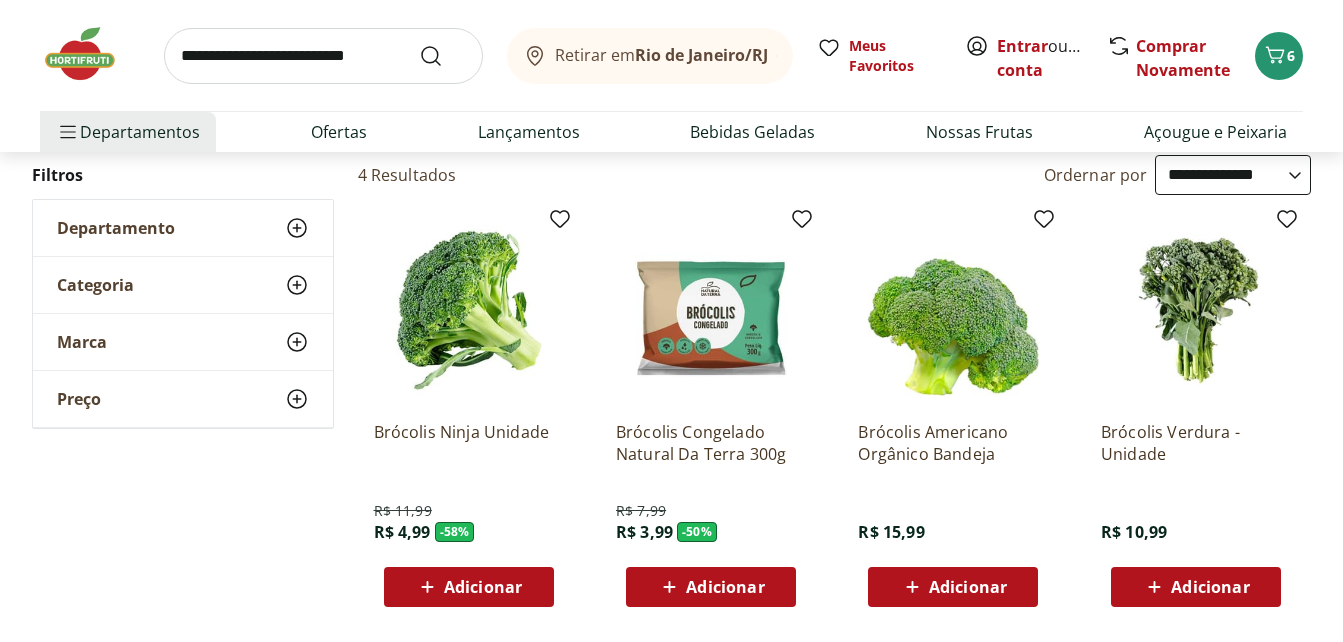click on "Adicionar" at bounding box center (483, 587) 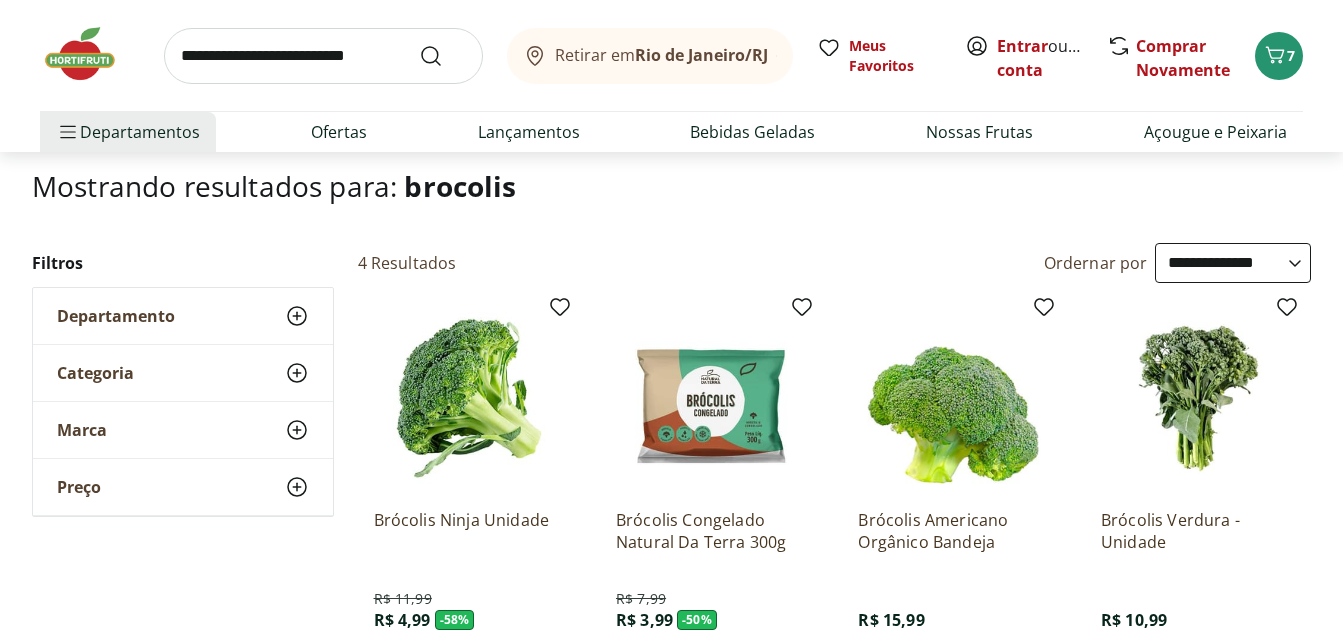 scroll, scrollTop: 20, scrollLeft: 0, axis: vertical 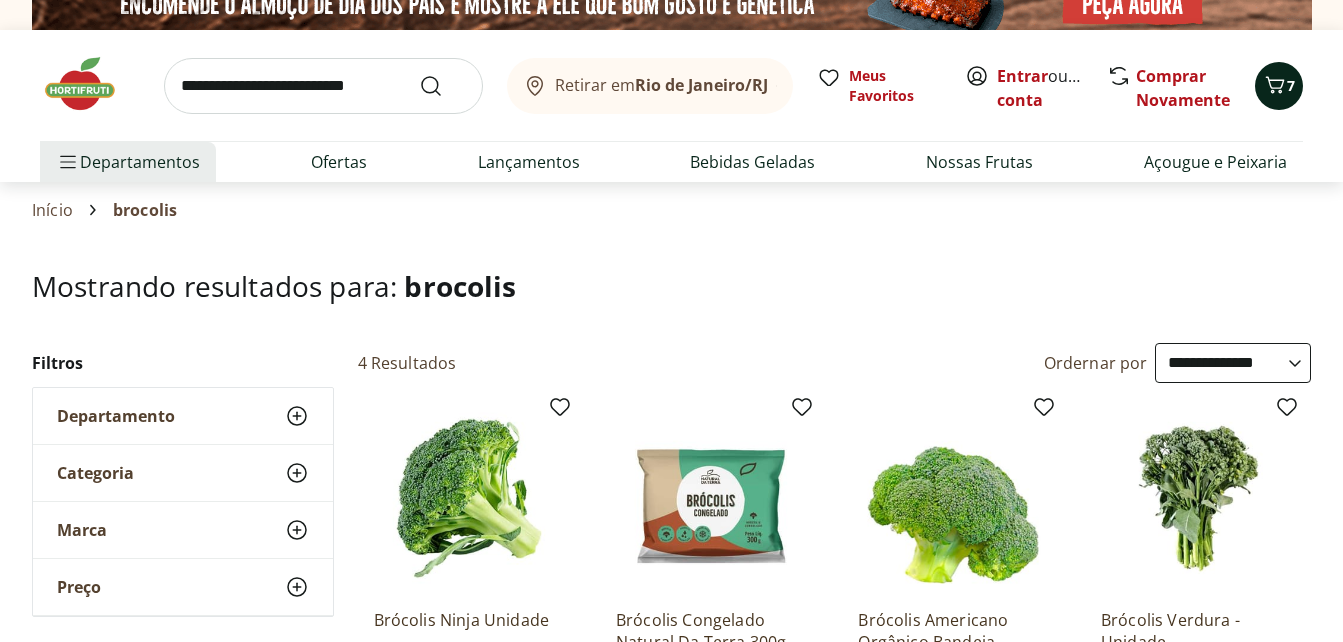 click 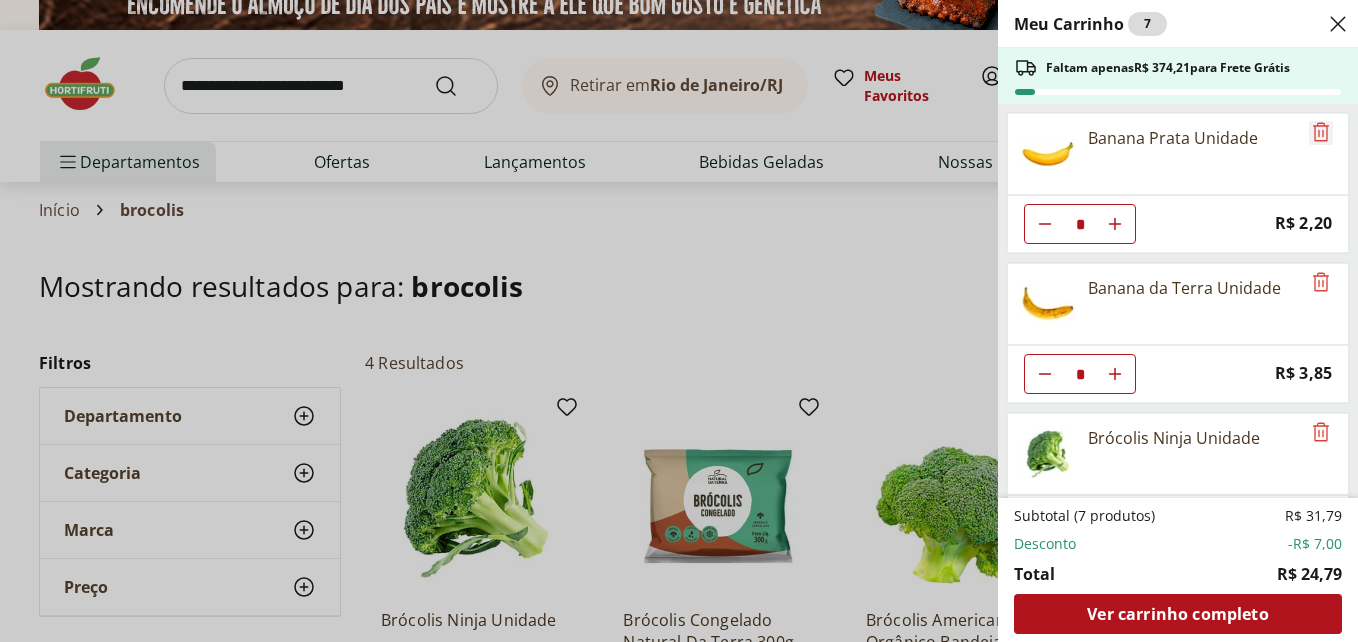 click 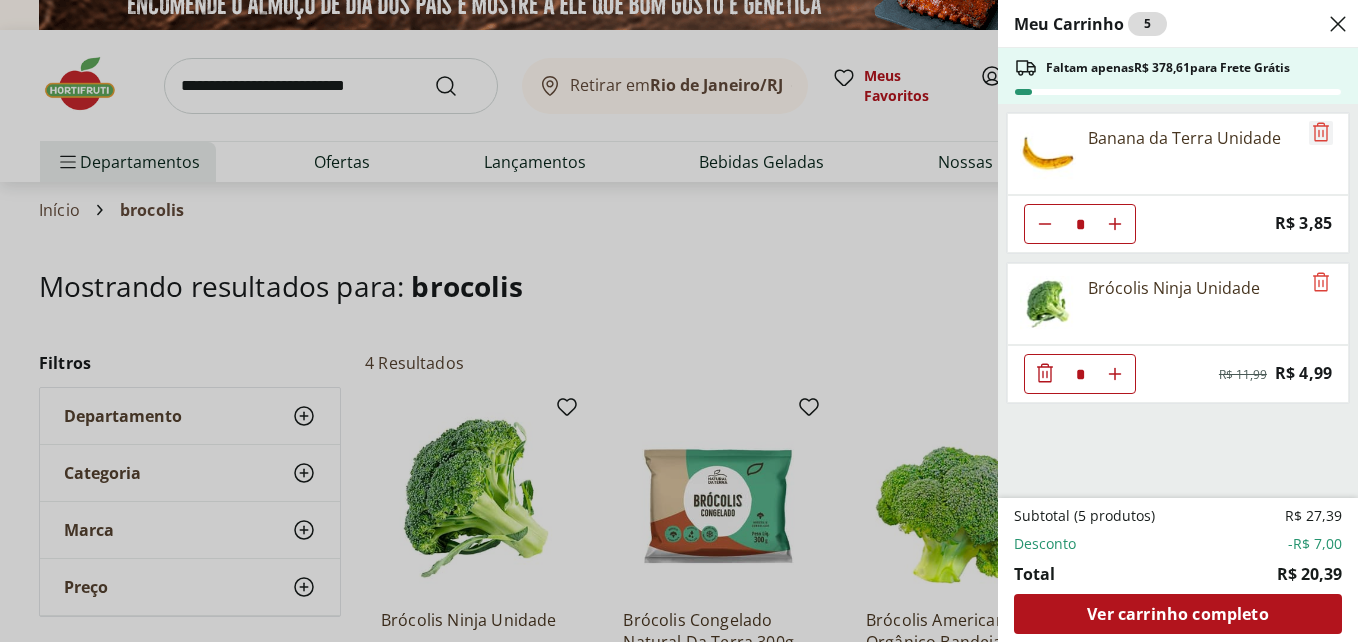 click 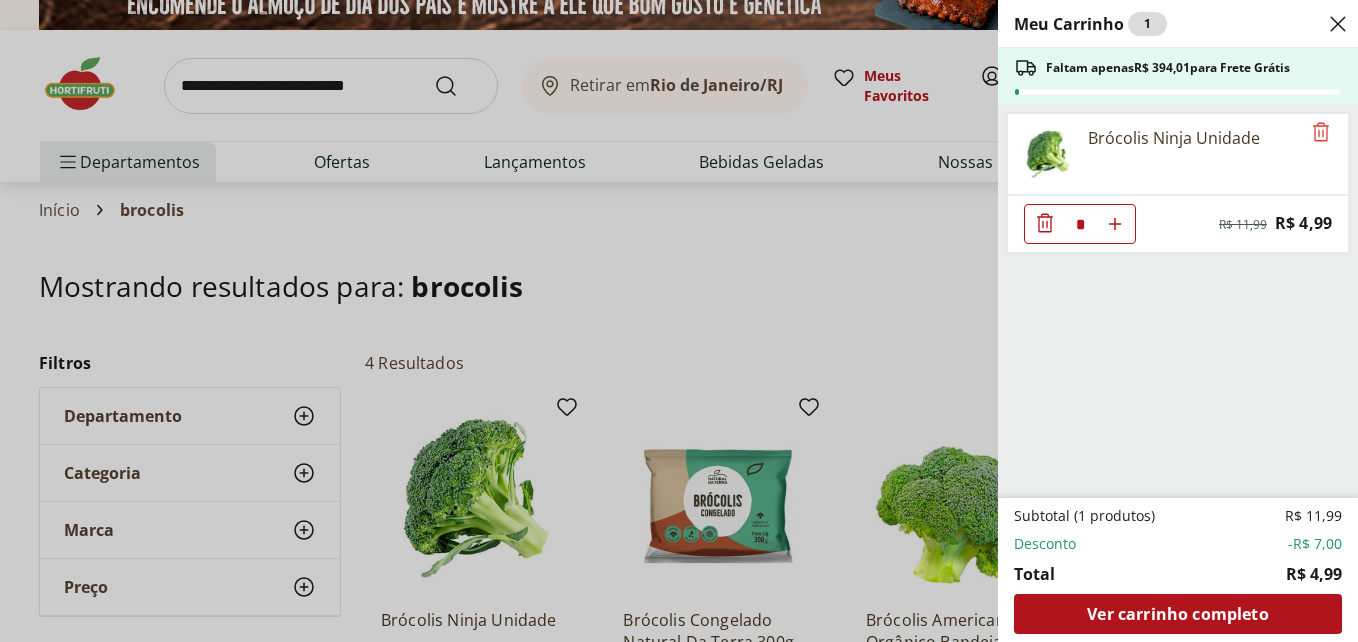 click on "Meu Carrinho 1 Faltam apenas  R$ 394,01  para Frete Grátis Brócolis Ninja Unidade * Original price: R$ 11,99 Price: R$ 4,99 Subtotal (1 produtos) R$ 11,99 Desconto -R$ 7,00 Total R$ 4,99 Ver carrinho completo" at bounding box center (679, 321) 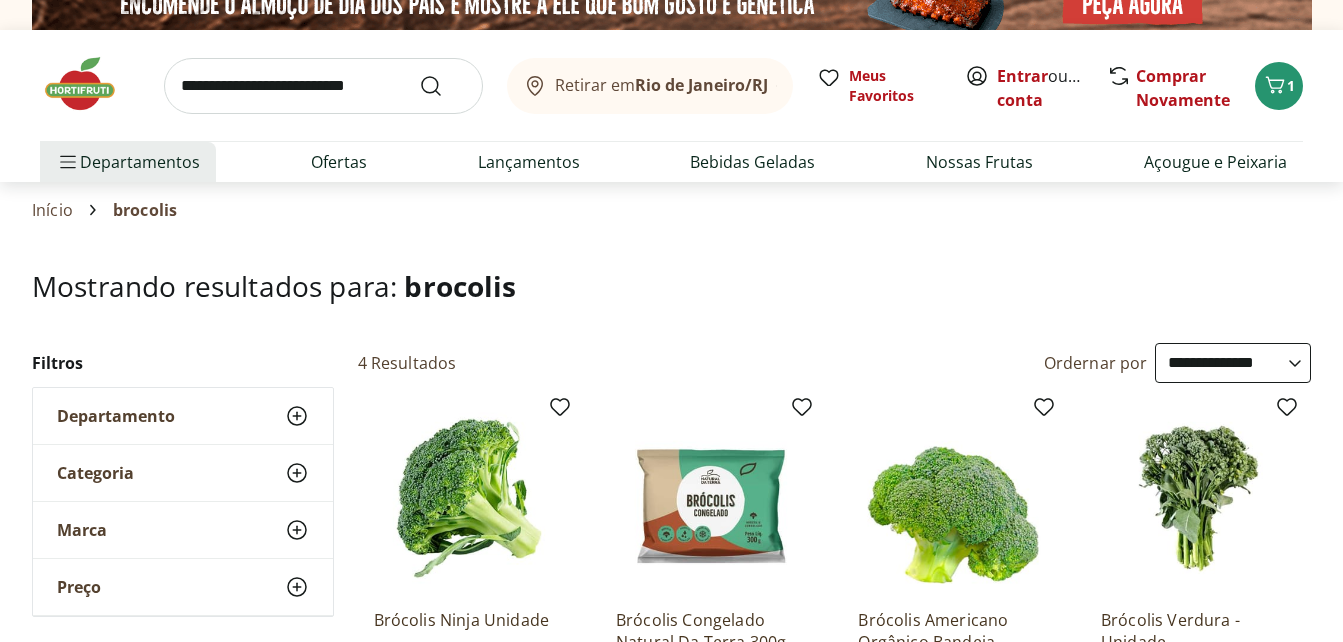 click at bounding box center [323, 86] 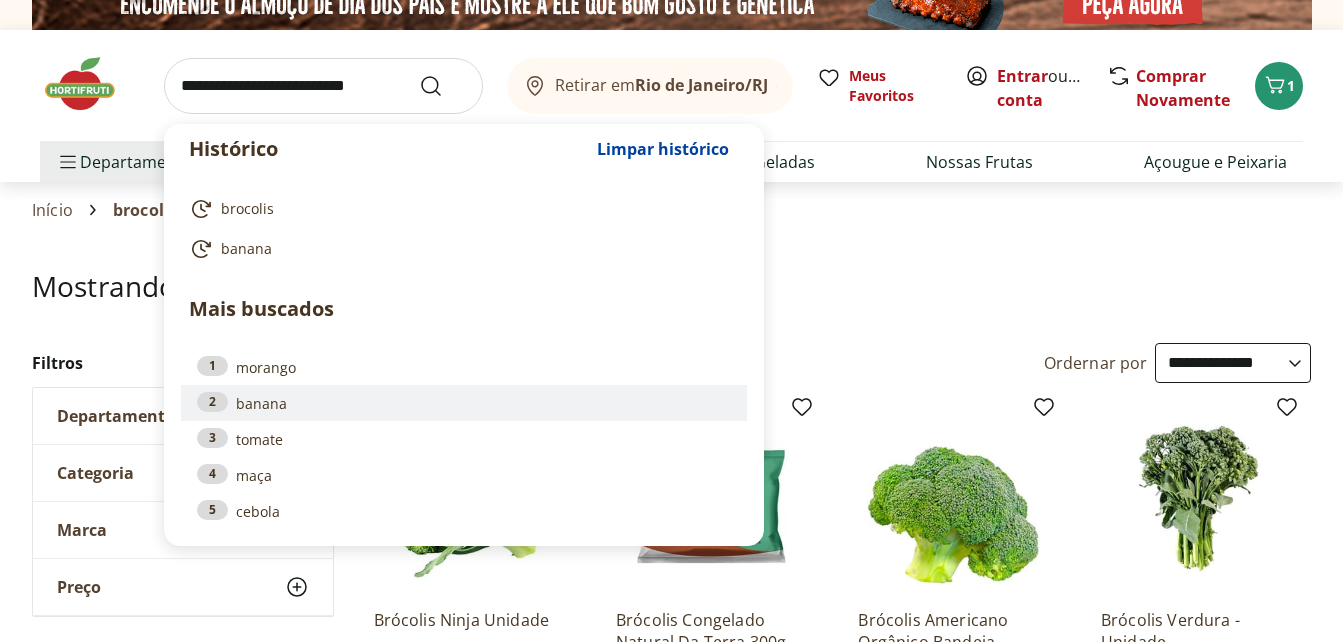 click on "2 banana" at bounding box center [464, 403] 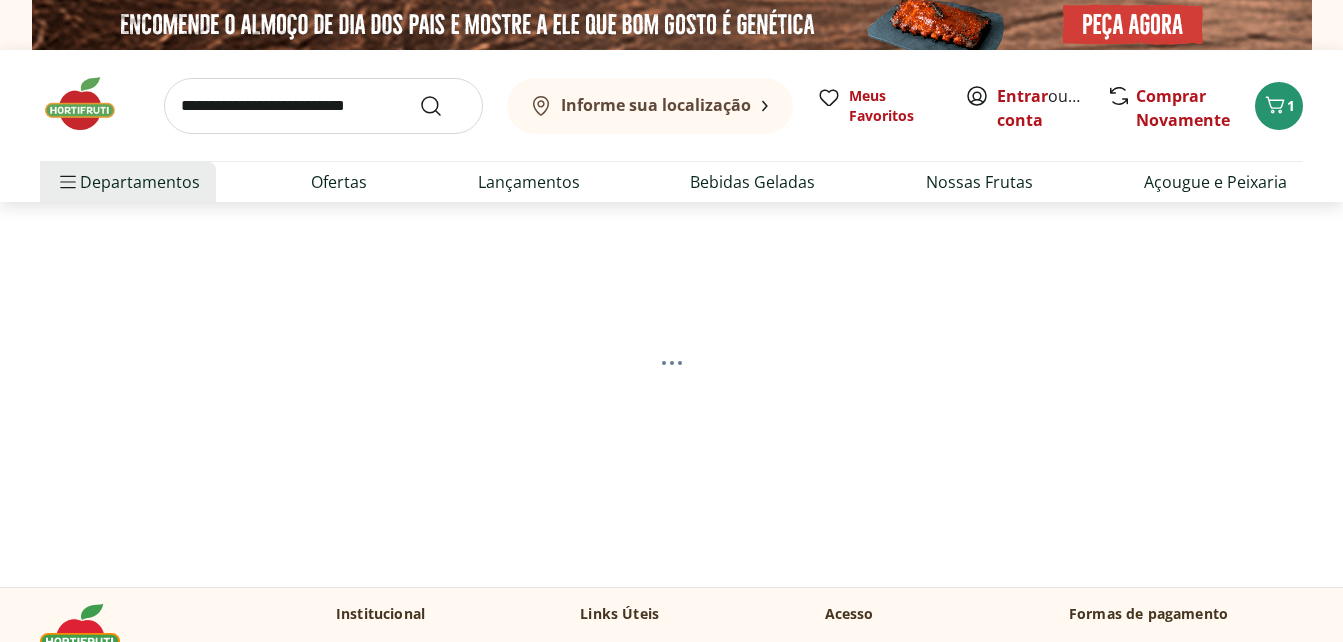 scroll, scrollTop: 0, scrollLeft: 0, axis: both 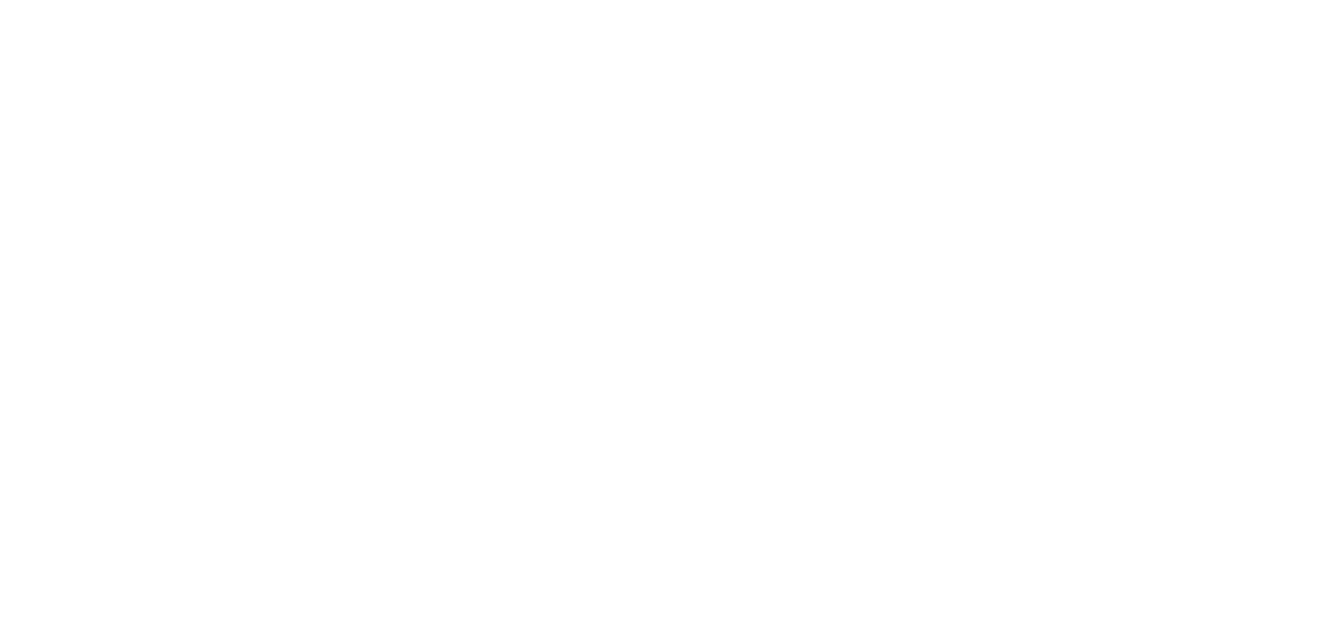 select on "**********" 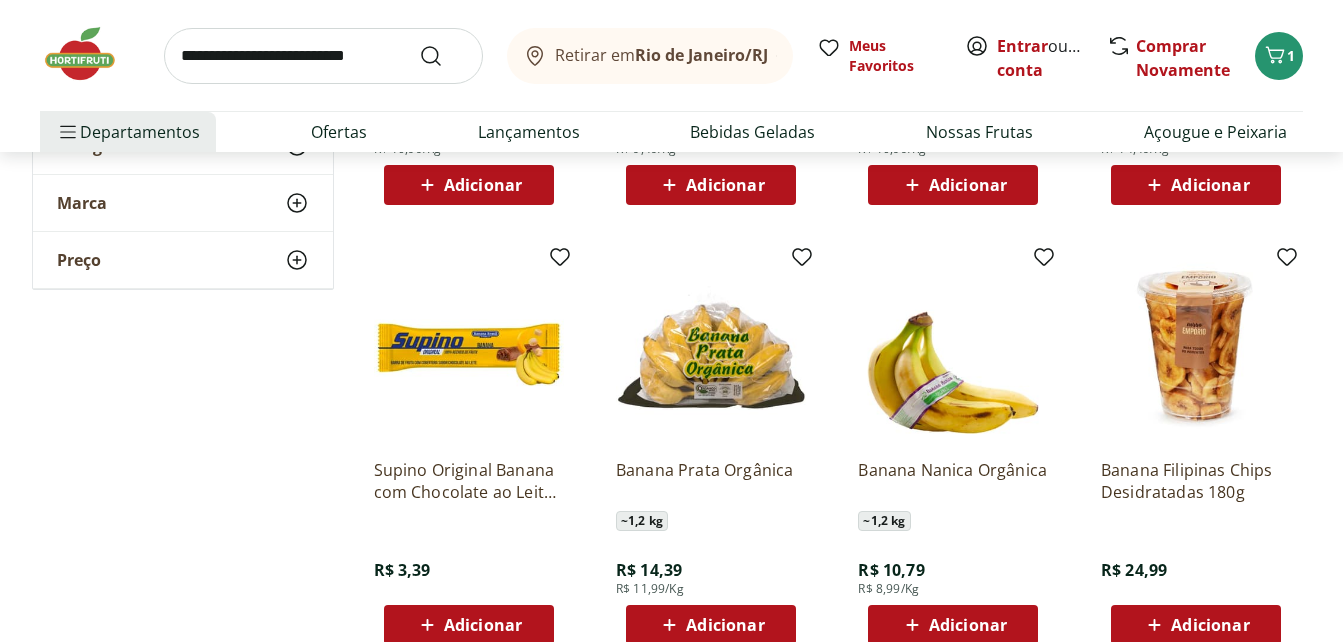 scroll, scrollTop: 619, scrollLeft: 0, axis: vertical 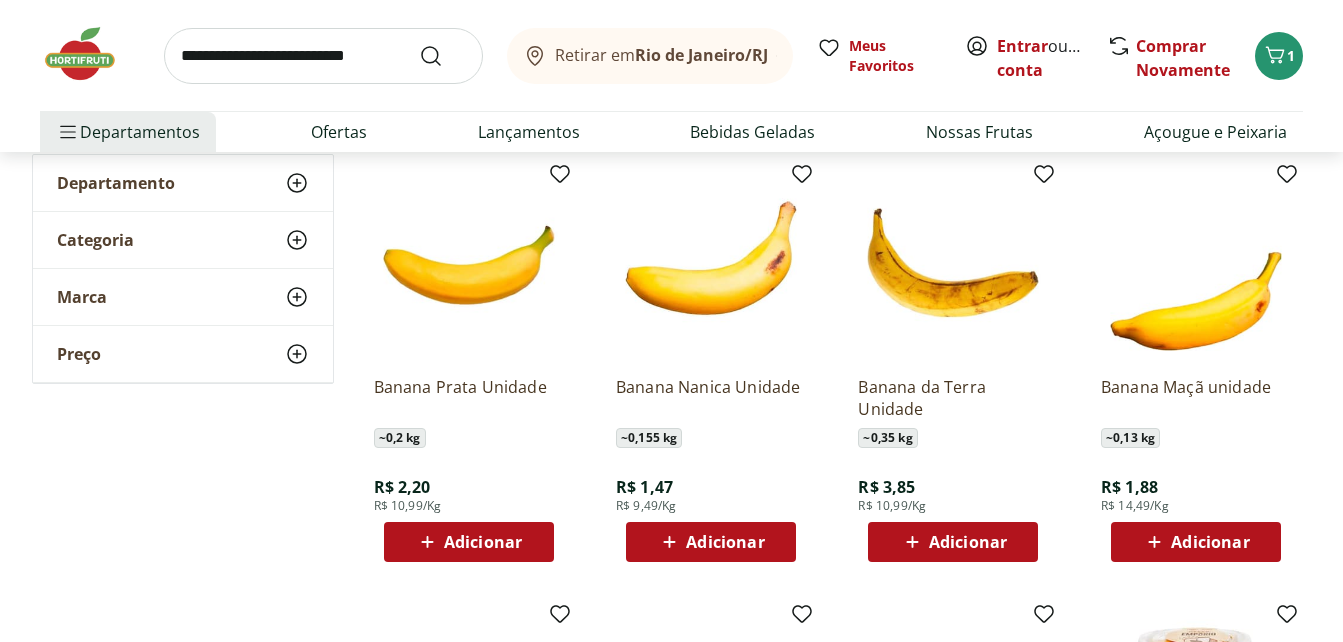 click on "Adicionar" at bounding box center (483, 542) 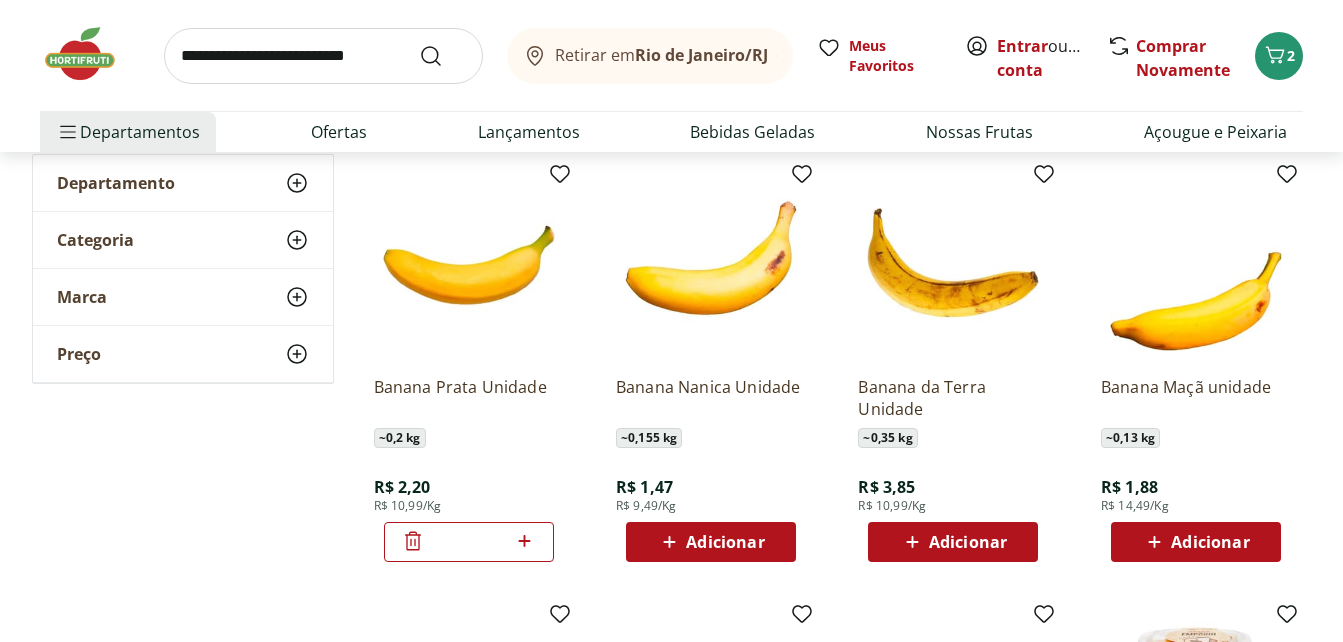 click 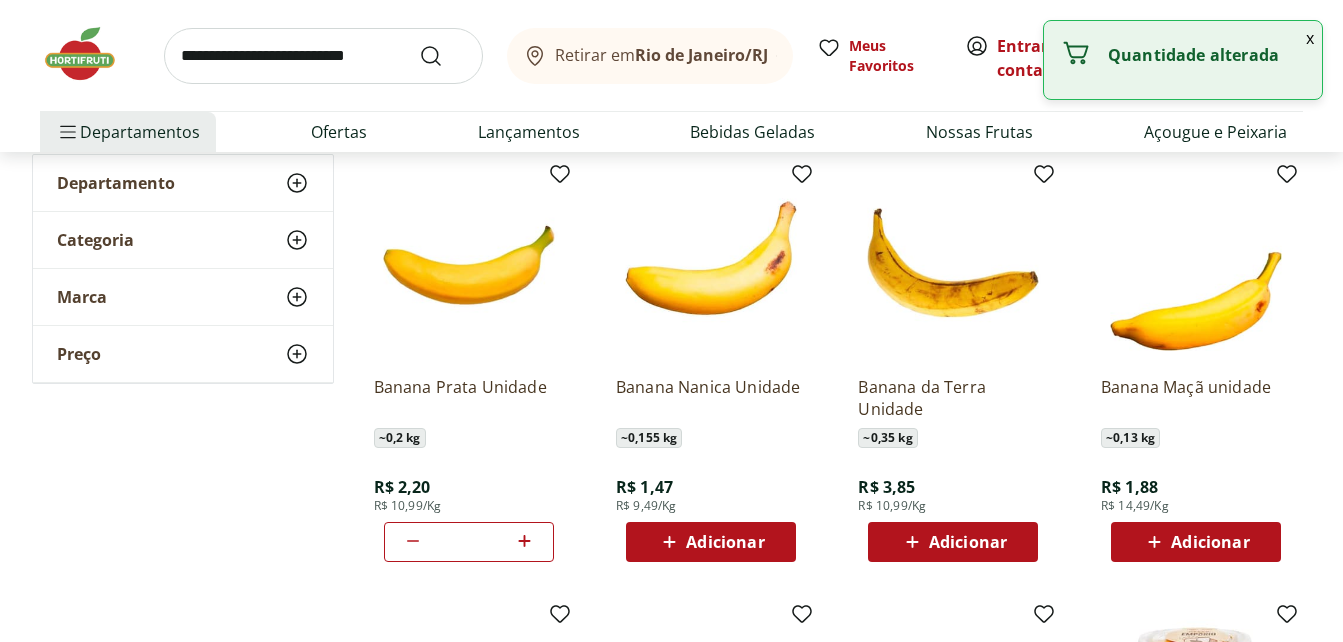 click 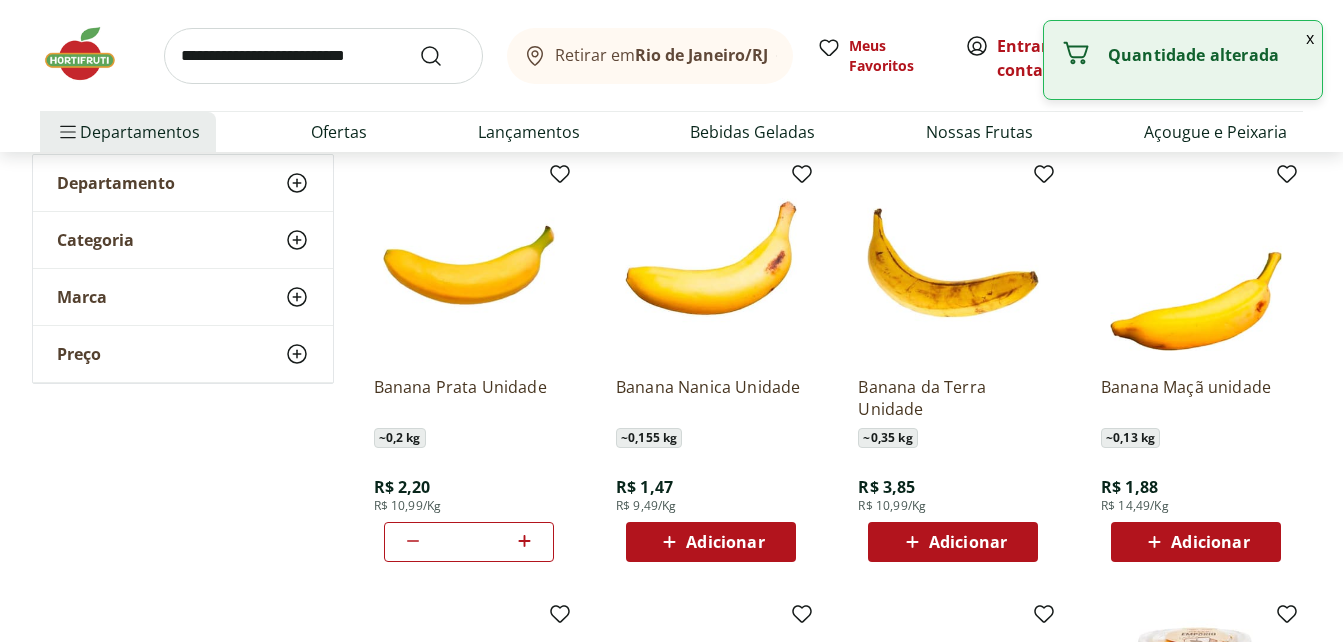 click 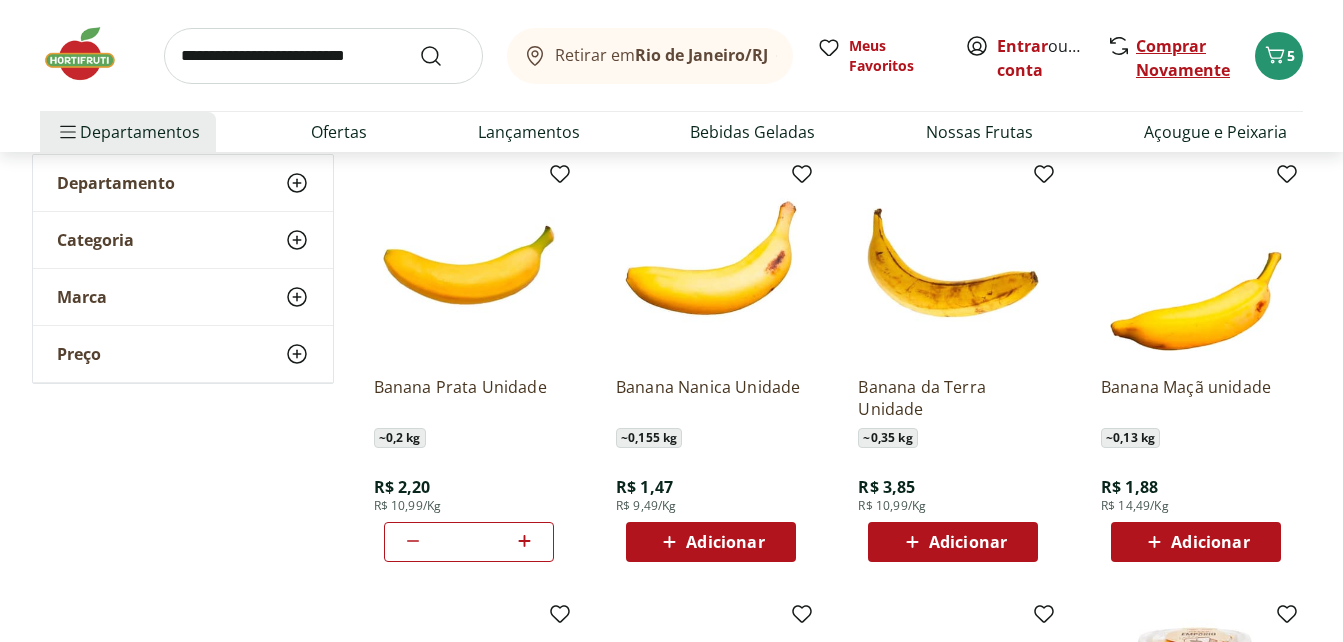 click on "Comprar Novamente" at bounding box center [1183, 58] 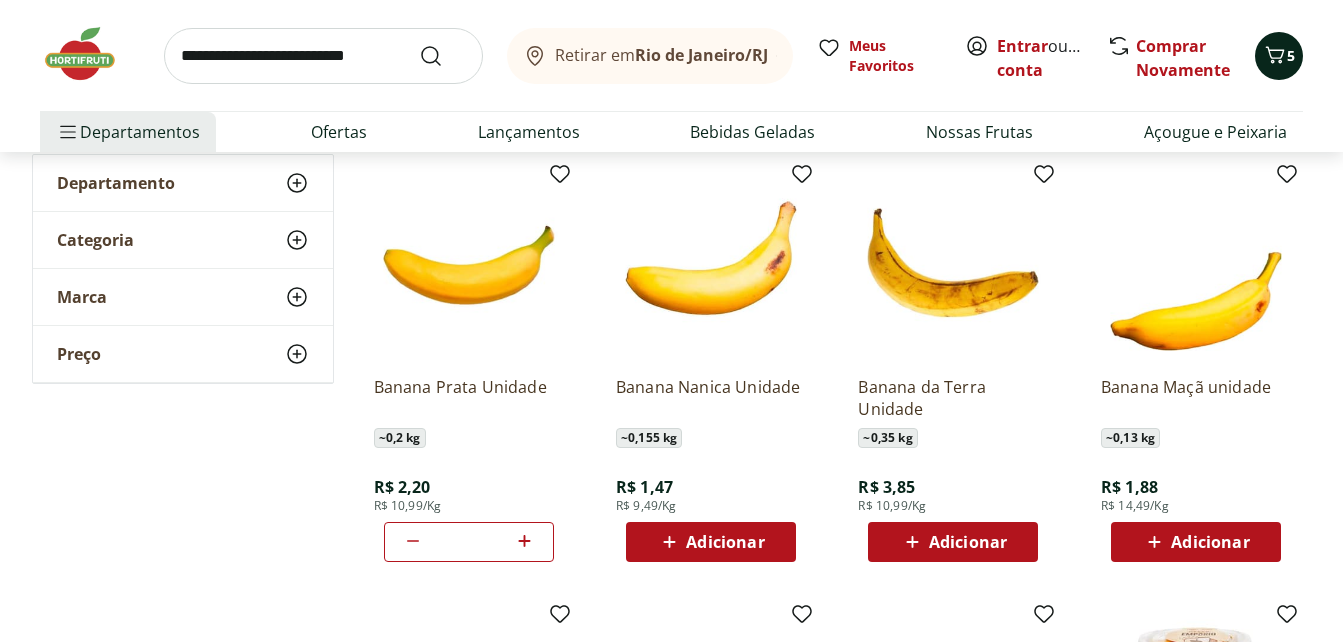 click on "5" at bounding box center [1291, 55] 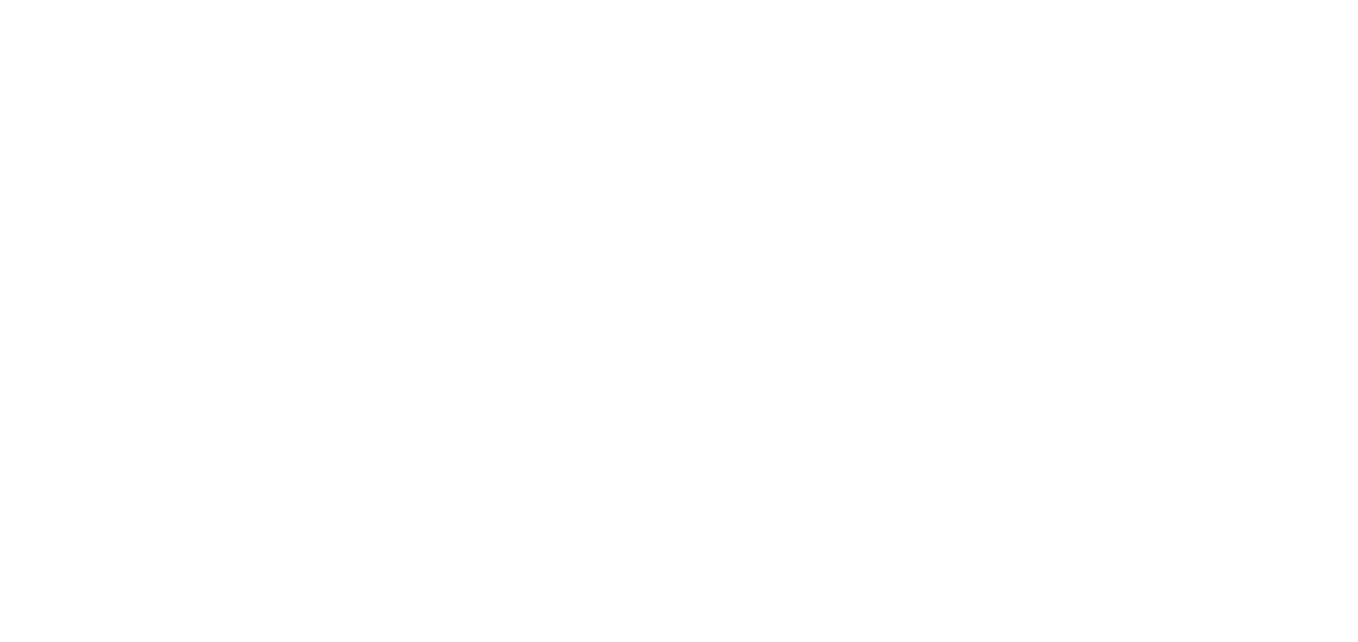 scroll, scrollTop: 0, scrollLeft: 0, axis: both 